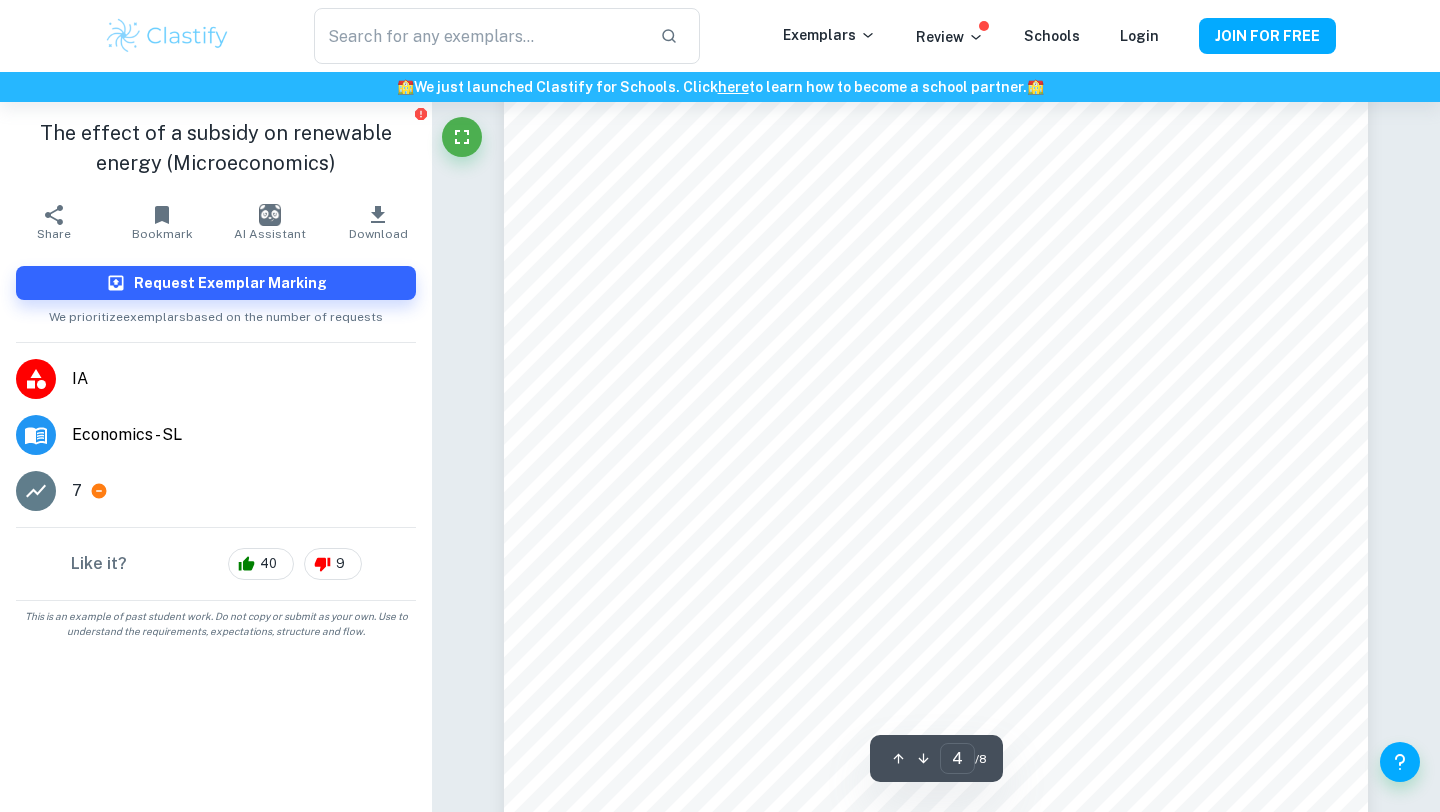 scroll, scrollTop: 3896, scrollLeft: 0, axis: vertical 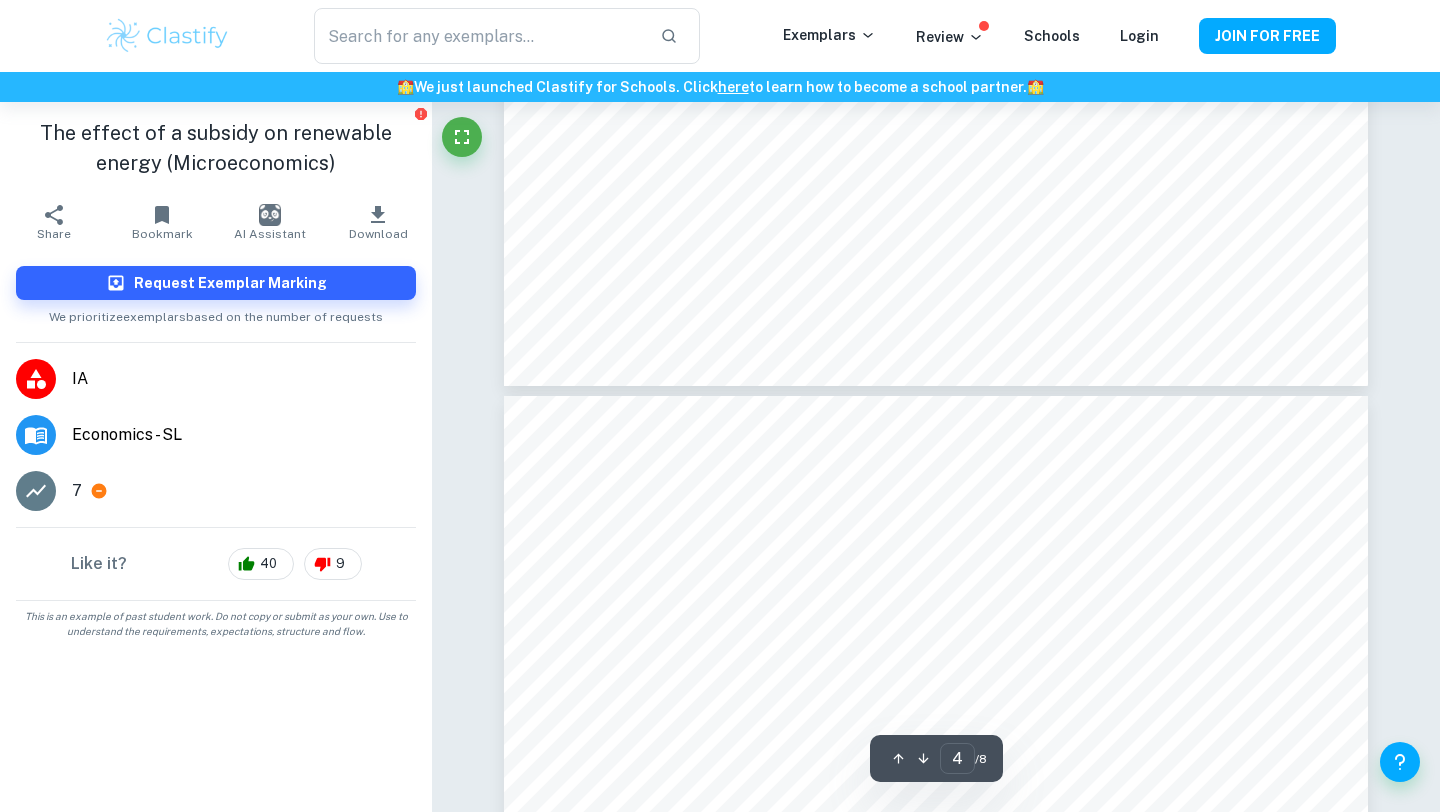 type on "5" 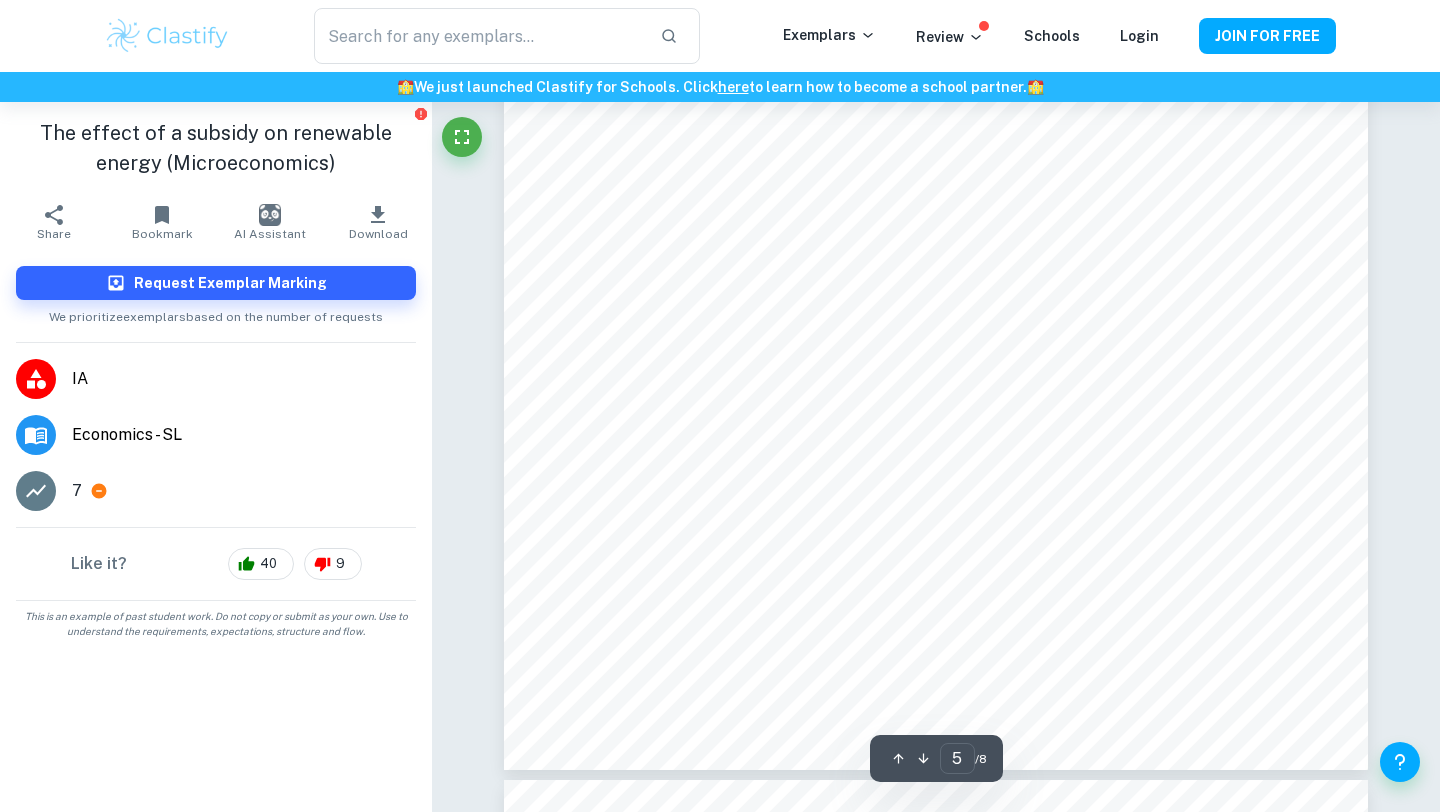 scroll, scrollTop: 5277, scrollLeft: 0, axis: vertical 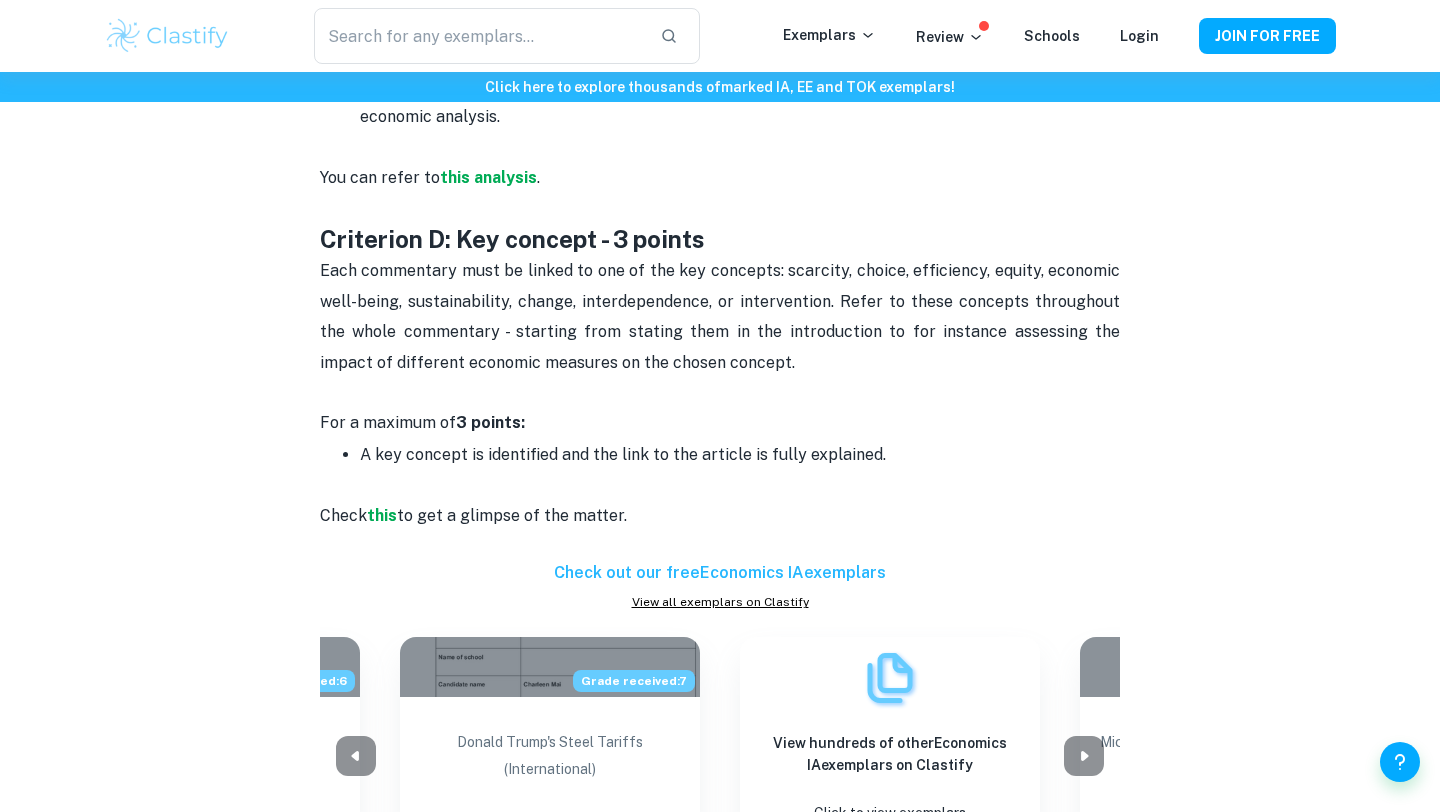 drag, startPoint x: 882, startPoint y: 399, endPoint x: 357, endPoint y: 217, distance: 555.65186 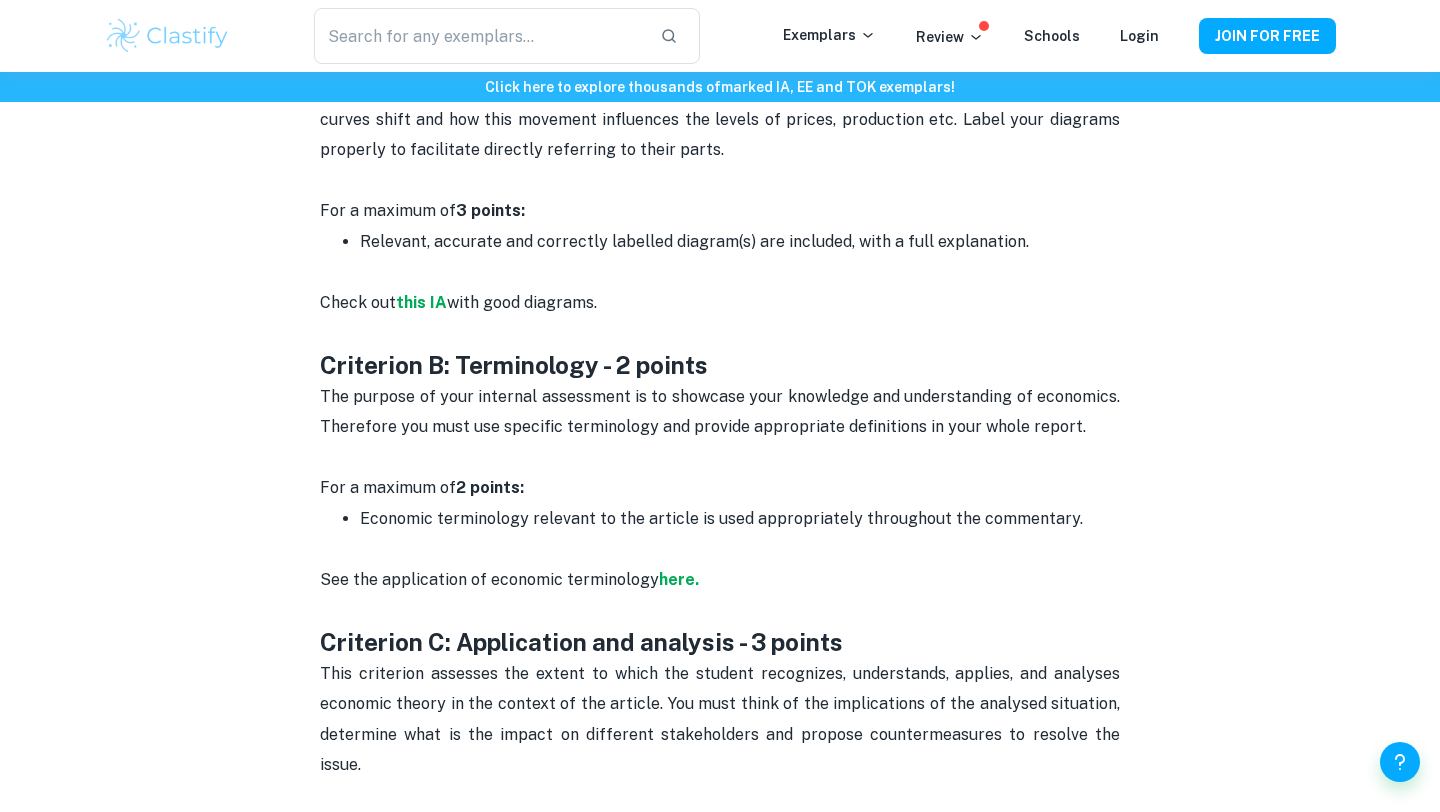 scroll, scrollTop: 957, scrollLeft: 0, axis: vertical 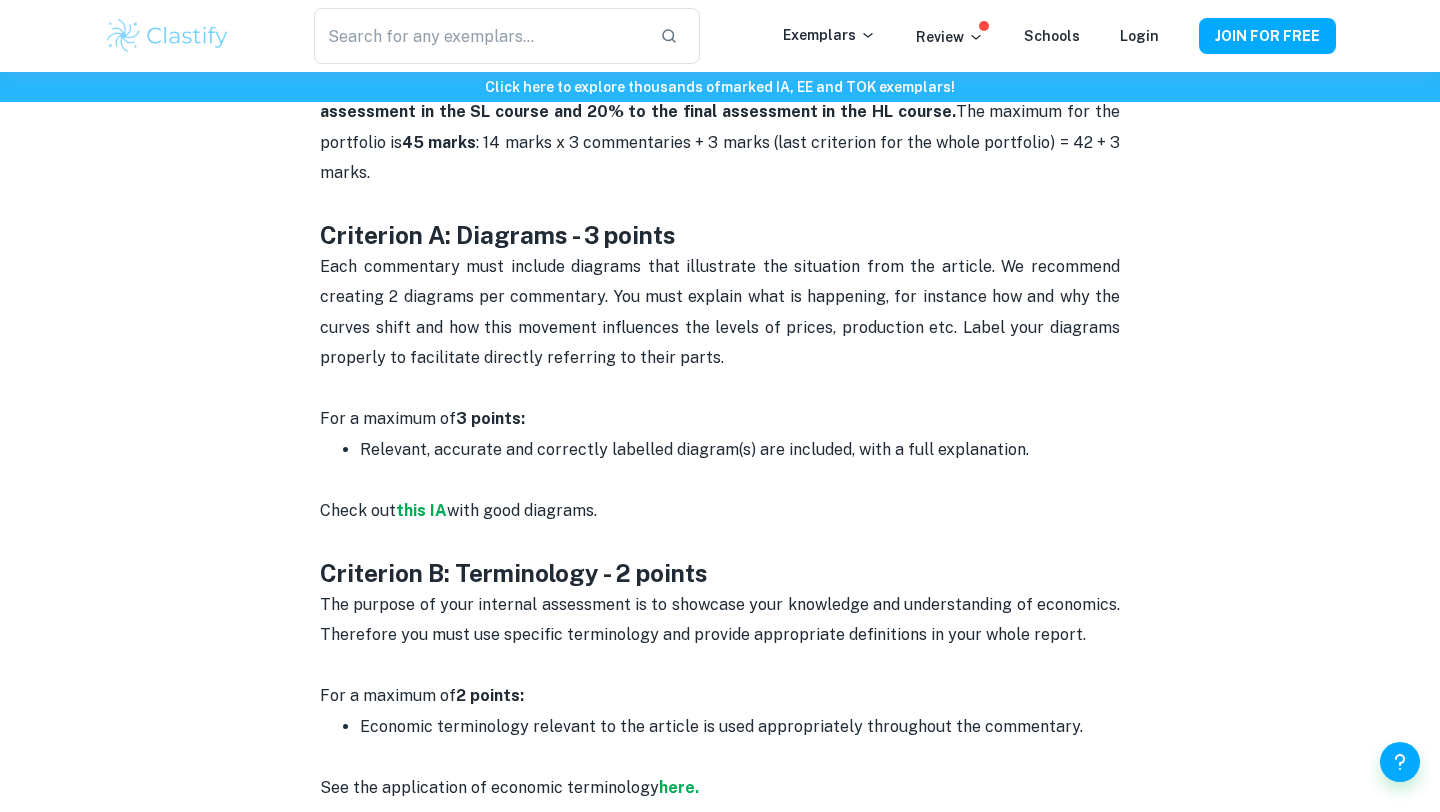 click on "Economics IA Criteria and Checklist By  Julia • January 18, 2024 Get feedback on your  Economics IA Marked only by official IB examiners Learn more Economics IA Criteria and Checklist   The most important aspect of wiriting your IA is following the assessment criteria.  Before beginning your essay make sure that you know what is expected from your written report. Clastify is here to help! See our suggestions on how to write a perfect Economics IA. Internal assessment is an integral part of the economics course,  contributing 30% to the final assessment in the SL course and 20% to the final assessment in the HL course.  The maximum for the portfolio is  45 marks : 14 marks x 3 commentaries + 3 marks (last criterion for the whole portfolio) = 42 + 3 marks.   Criterion A: Diagrams - 3 points    For a maximum of  3 points:  Relevant, accurate and correctly labelled diagram(s) are included, with a full explanation.  Check out  this IA  with good diagrams.    Criterion B: Terminology - 2 points      6" at bounding box center (720, 981) 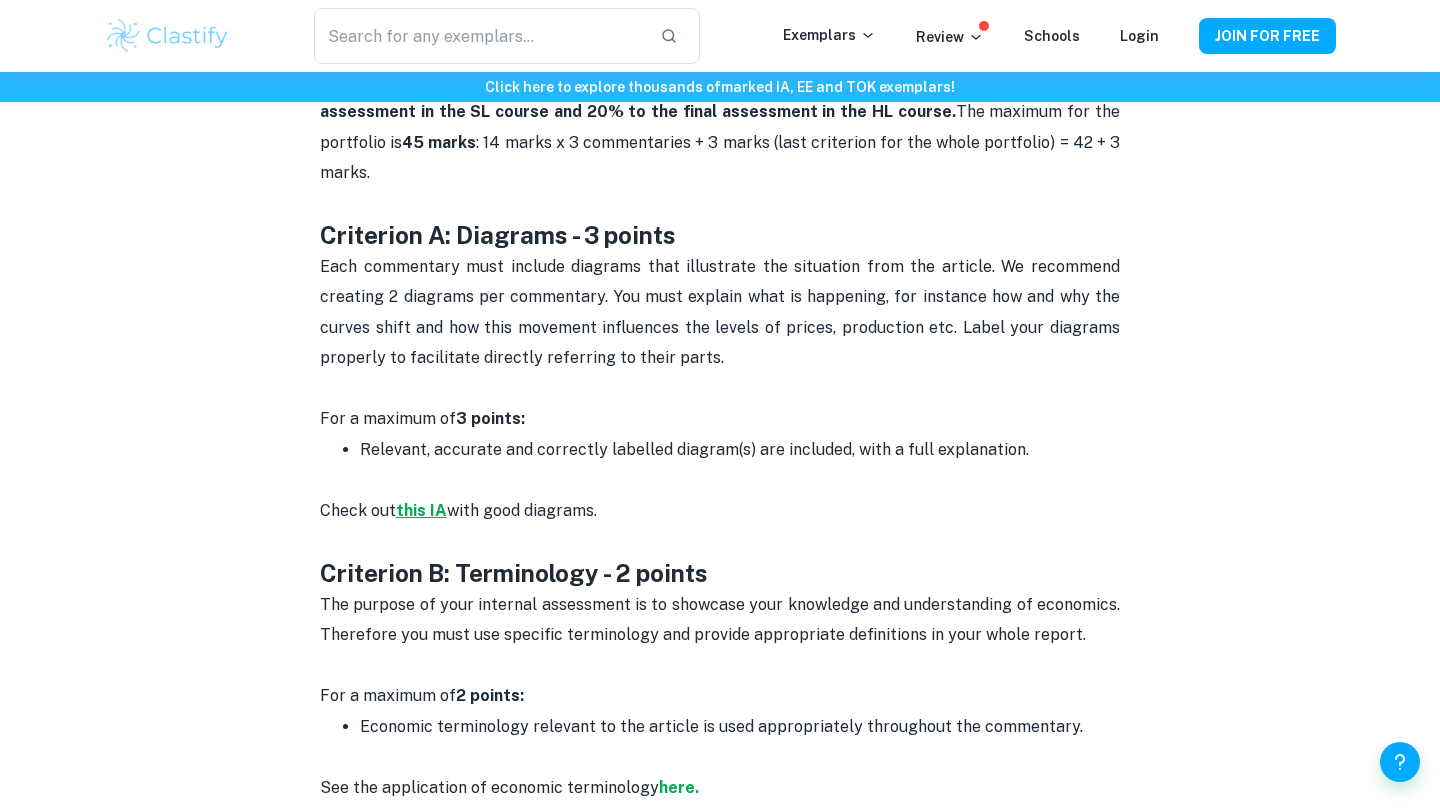 click on "this IA" at bounding box center [421, 510] 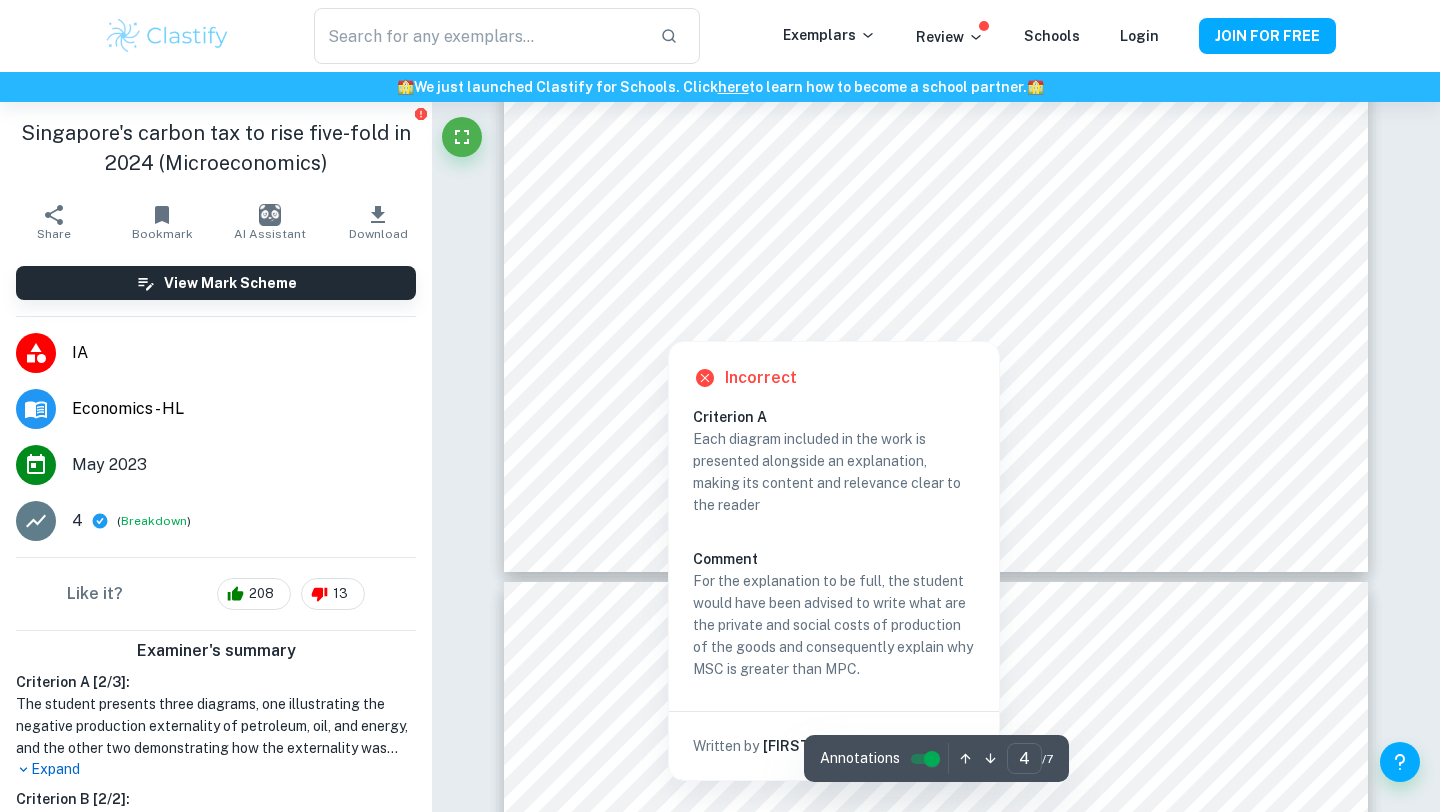 scroll, scrollTop: 4337, scrollLeft: 0, axis: vertical 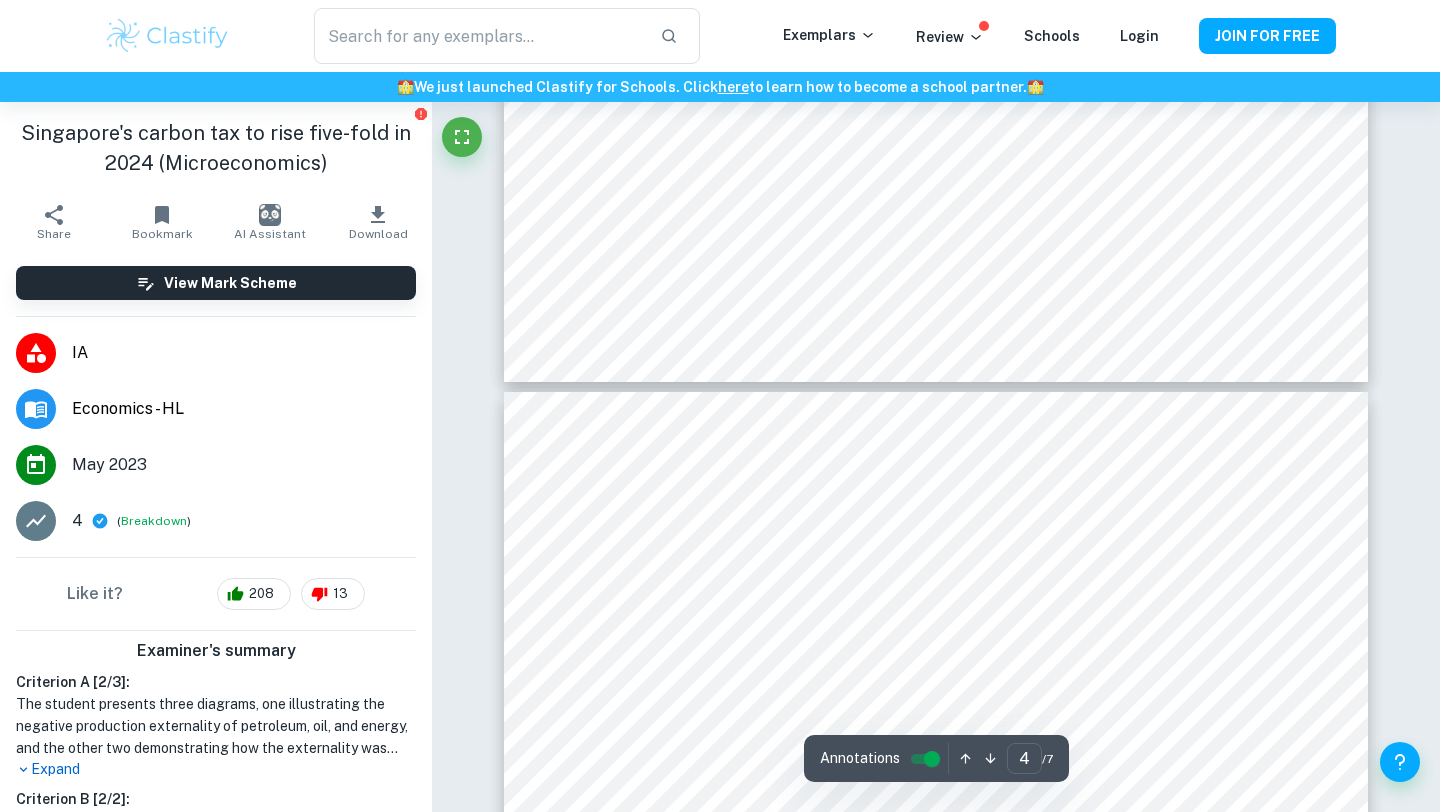 type on "5" 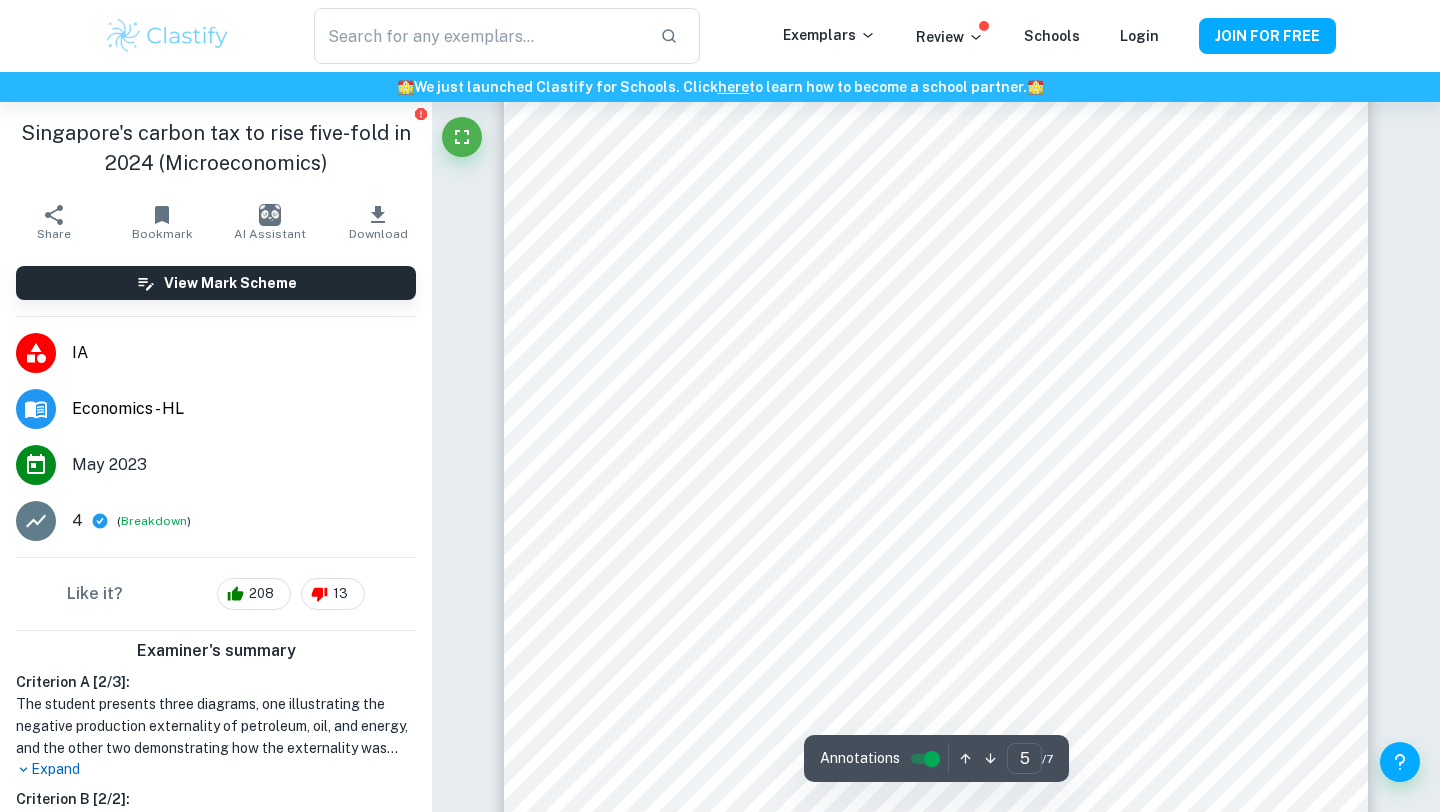 scroll, scrollTop: 4874, scrollLeft: 0, axis: vertical 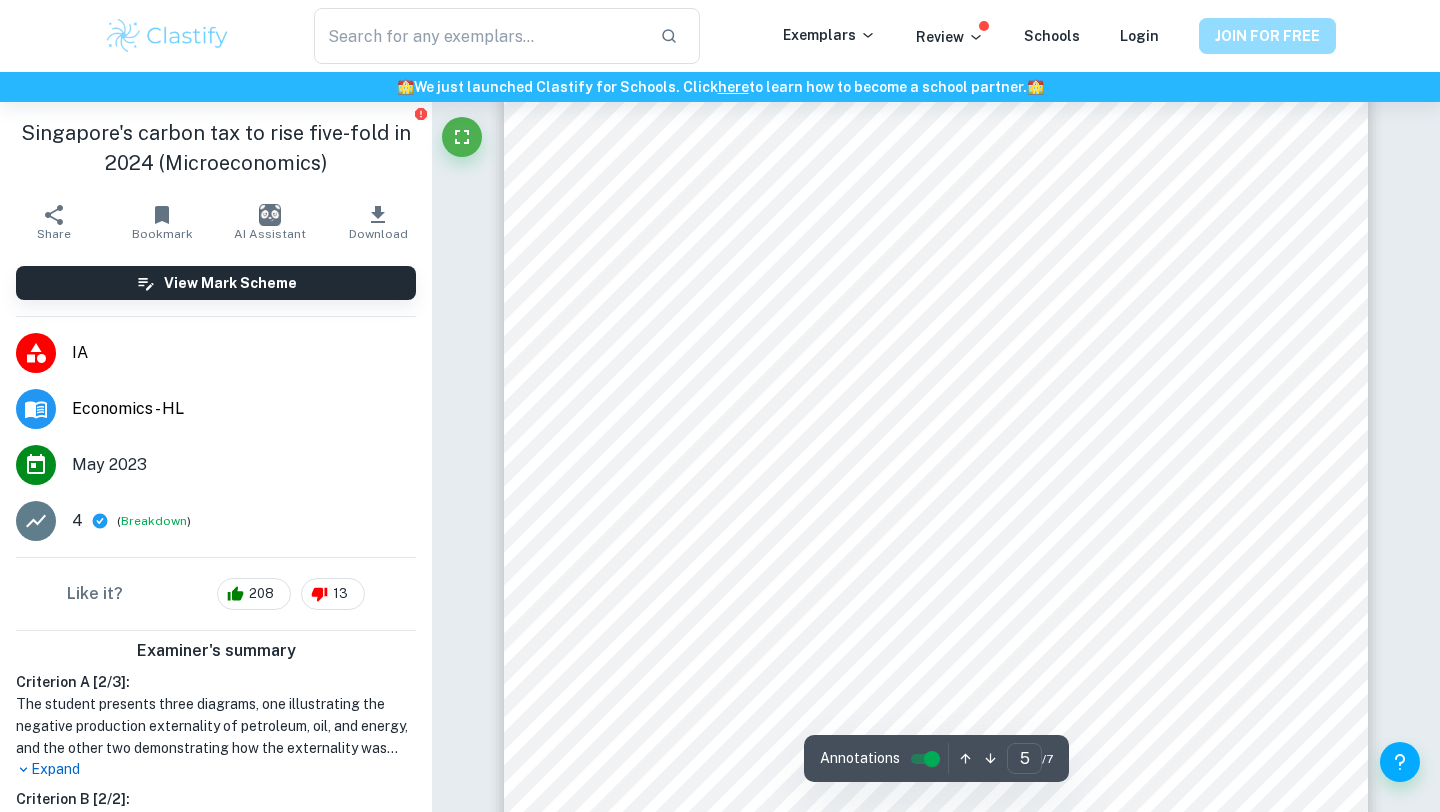 click on "JOIN FOR FREE" at bounding box center [1267, 36] 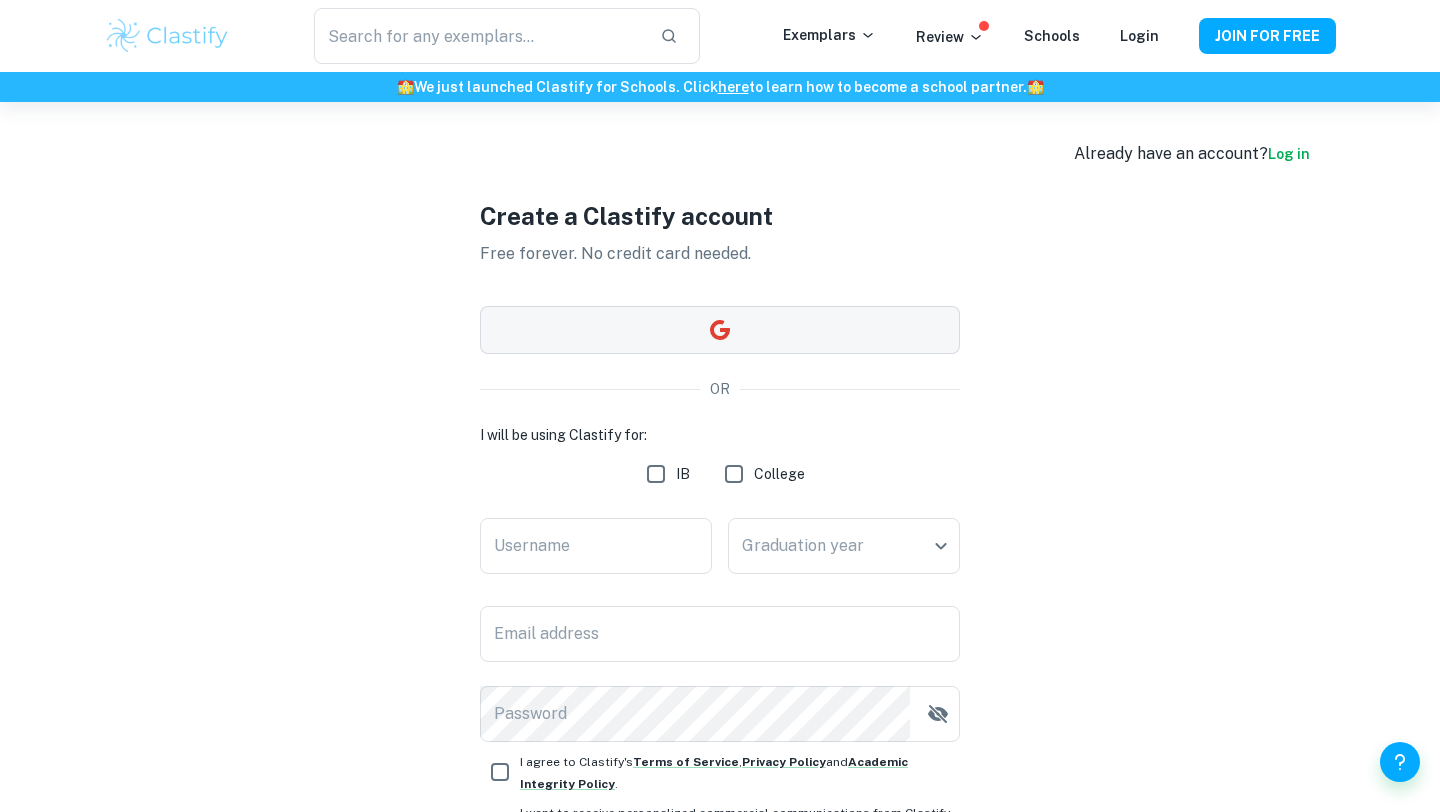 click at bounding box center [720, 330] 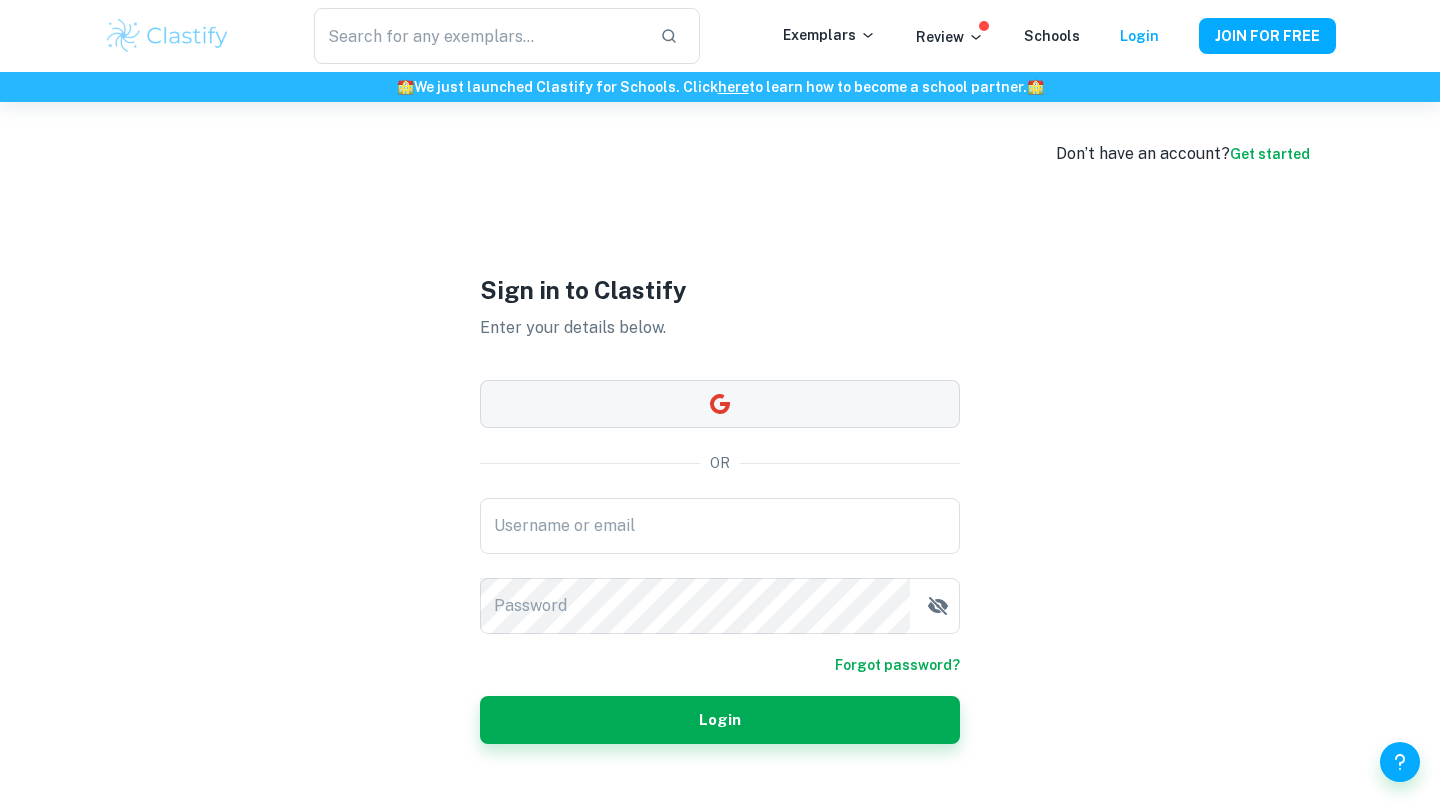 scroll, scrollTop: 0, scrollLeft: 0, axis: both 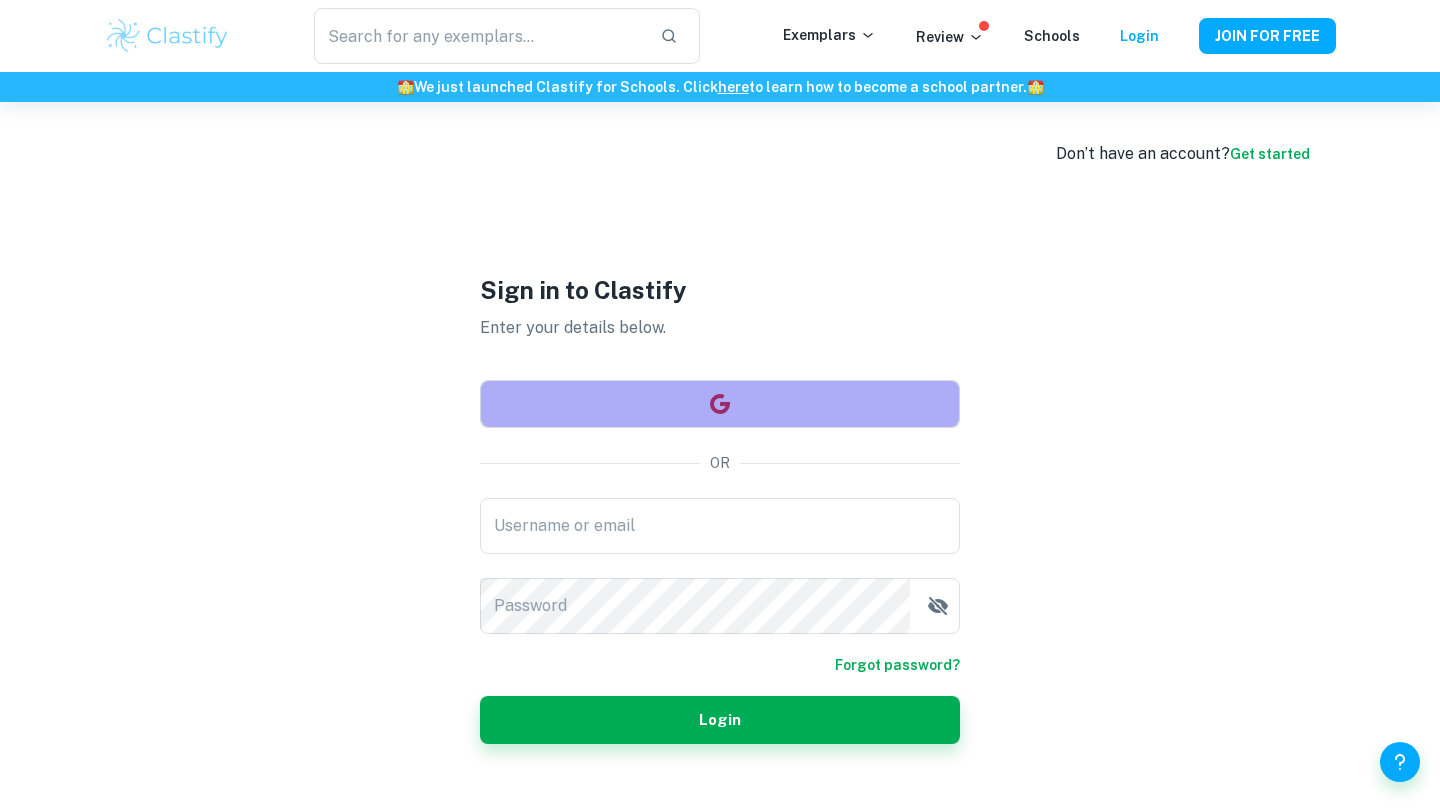click 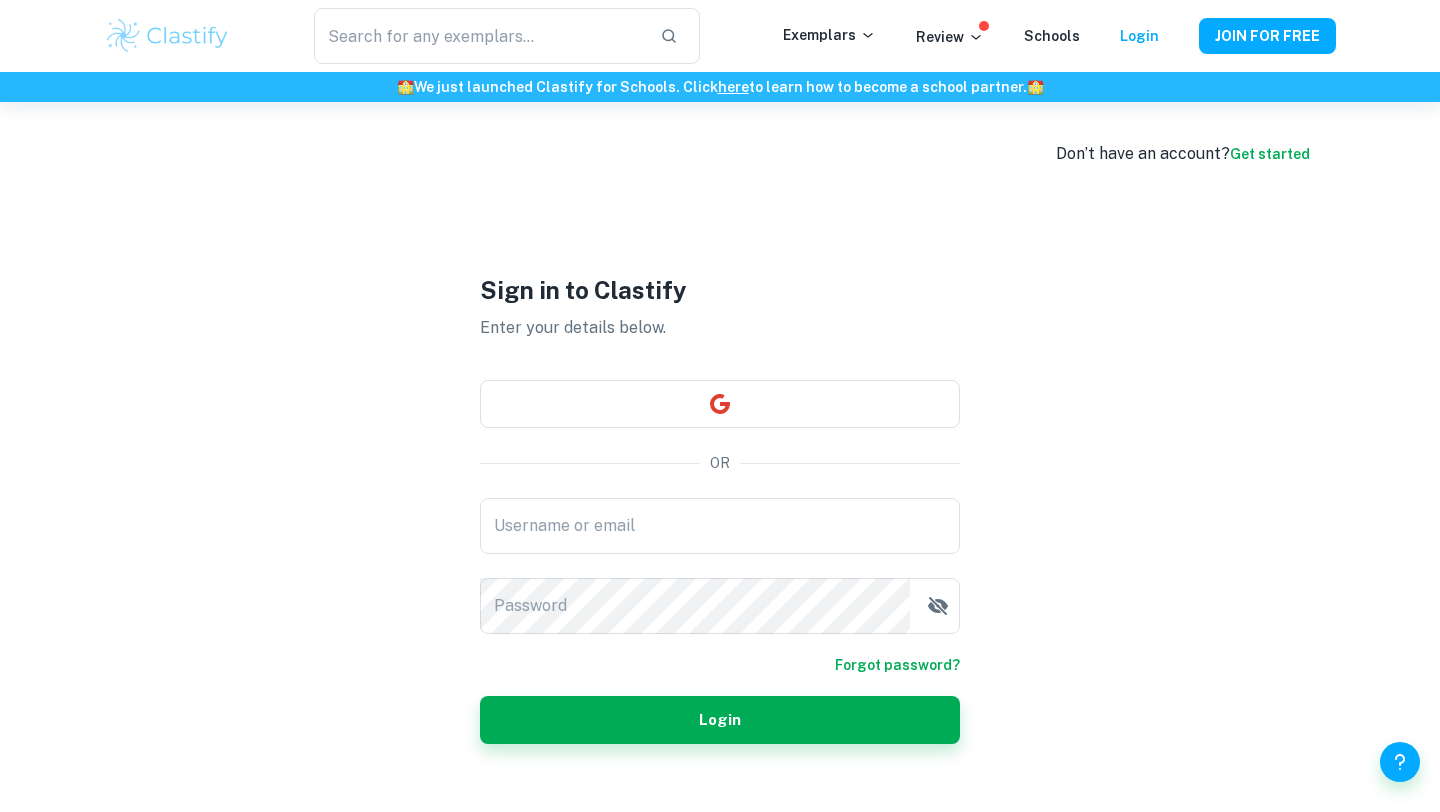 scroll, scrollTop: 0, scrollLeft: 0, axis: both 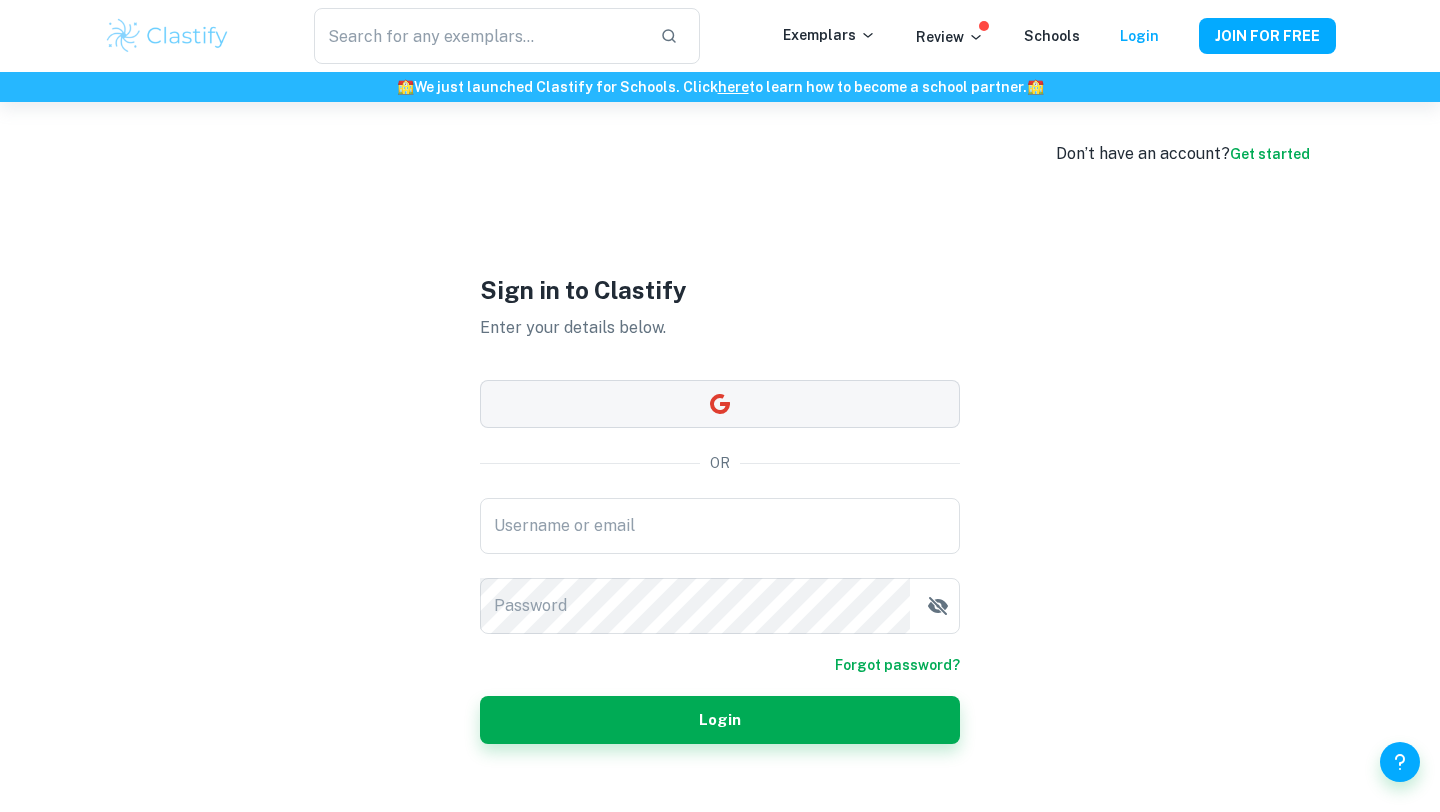 click at bounding box center (720, 404) 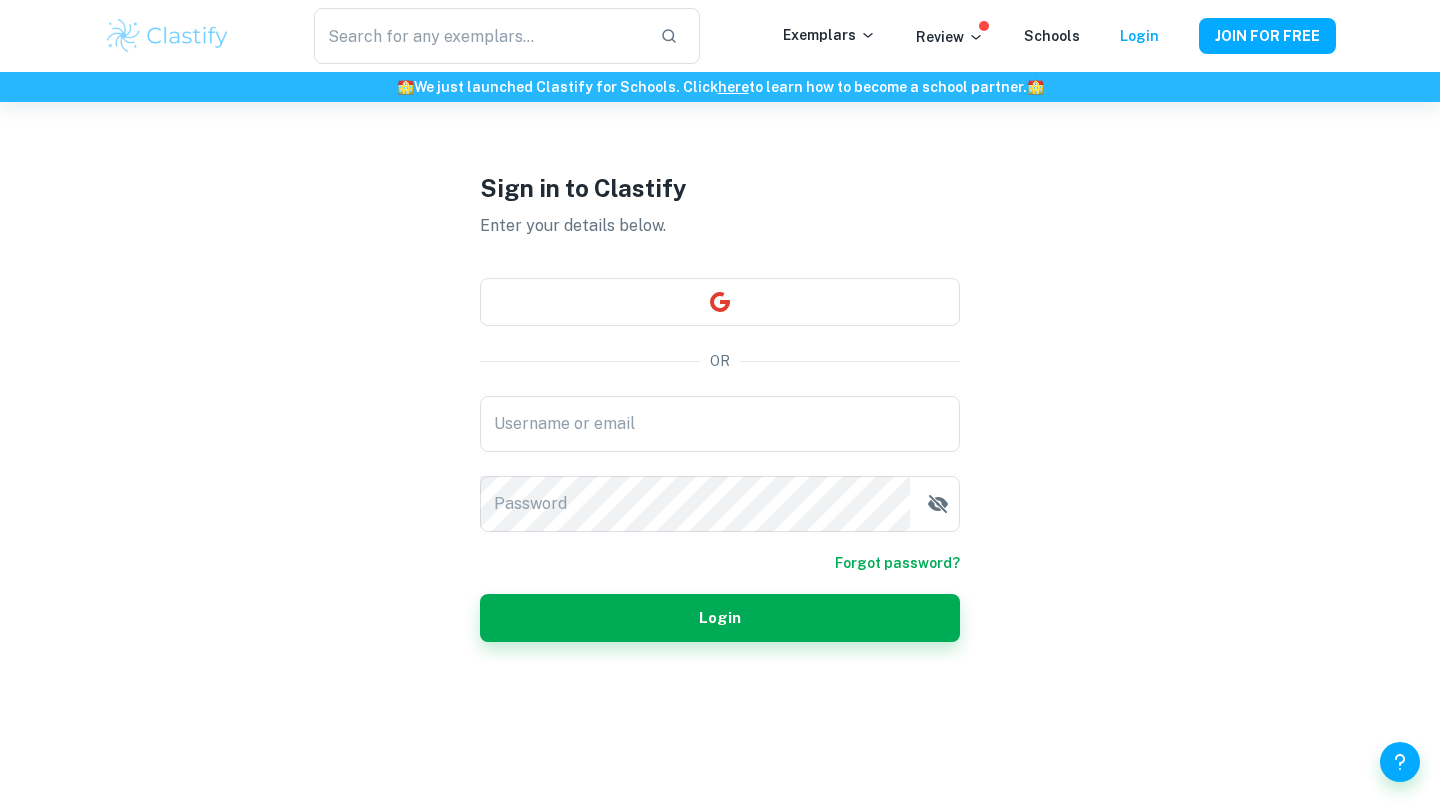 scroll, scrollTop: 0, scrollLeft: 0, axis: both 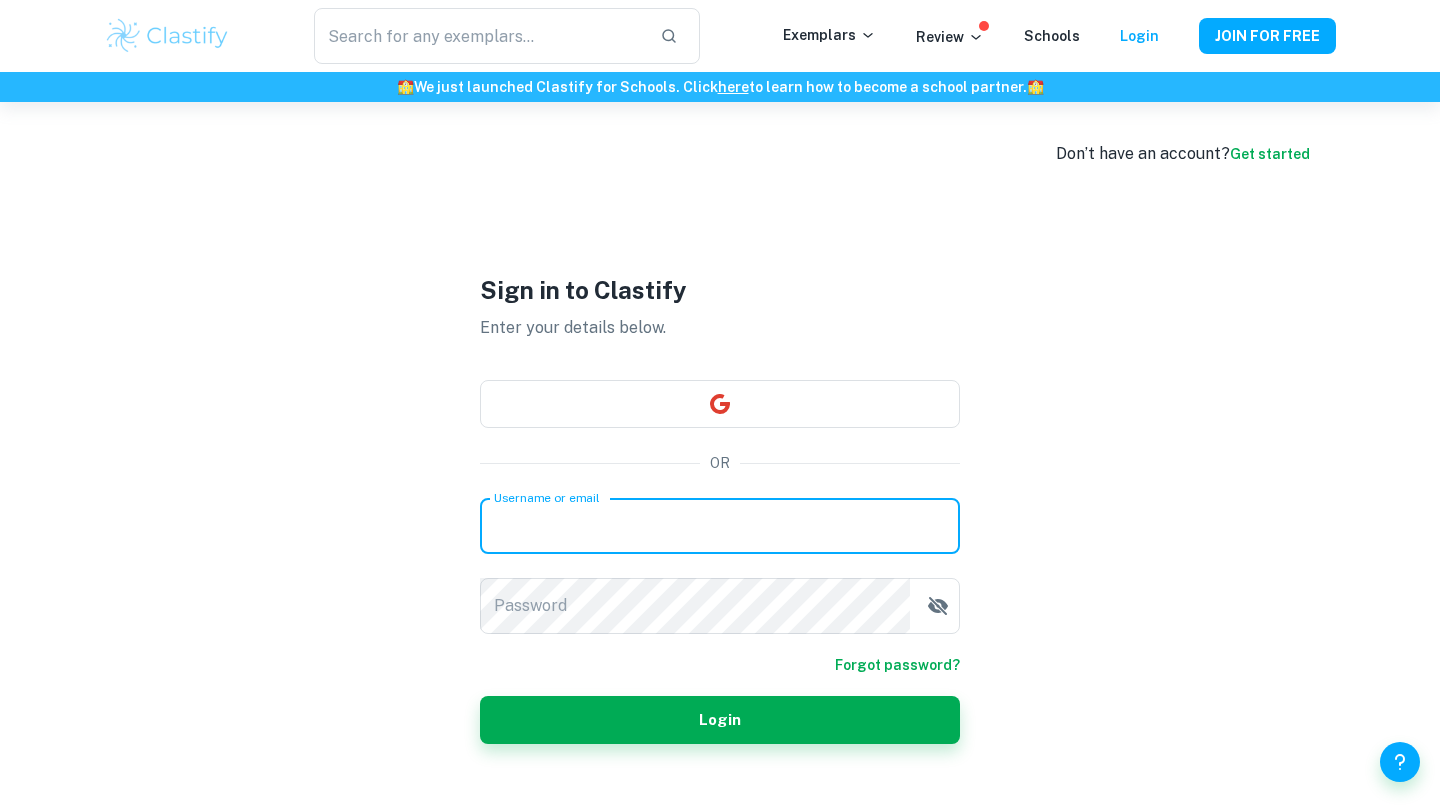 click on "Username or email" at bounding box center (720, 526) 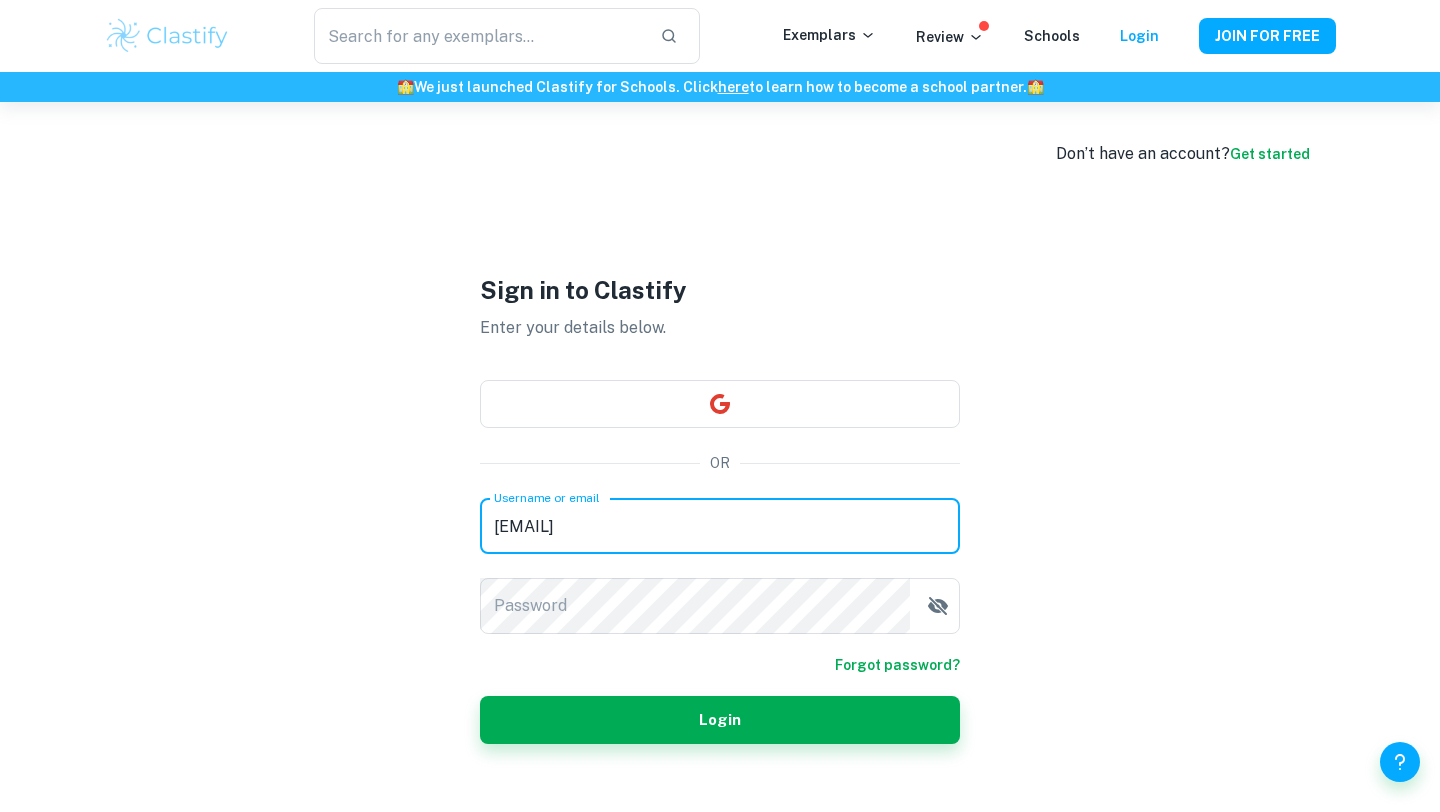 type on "saumyabhatt1208@gmail.com" 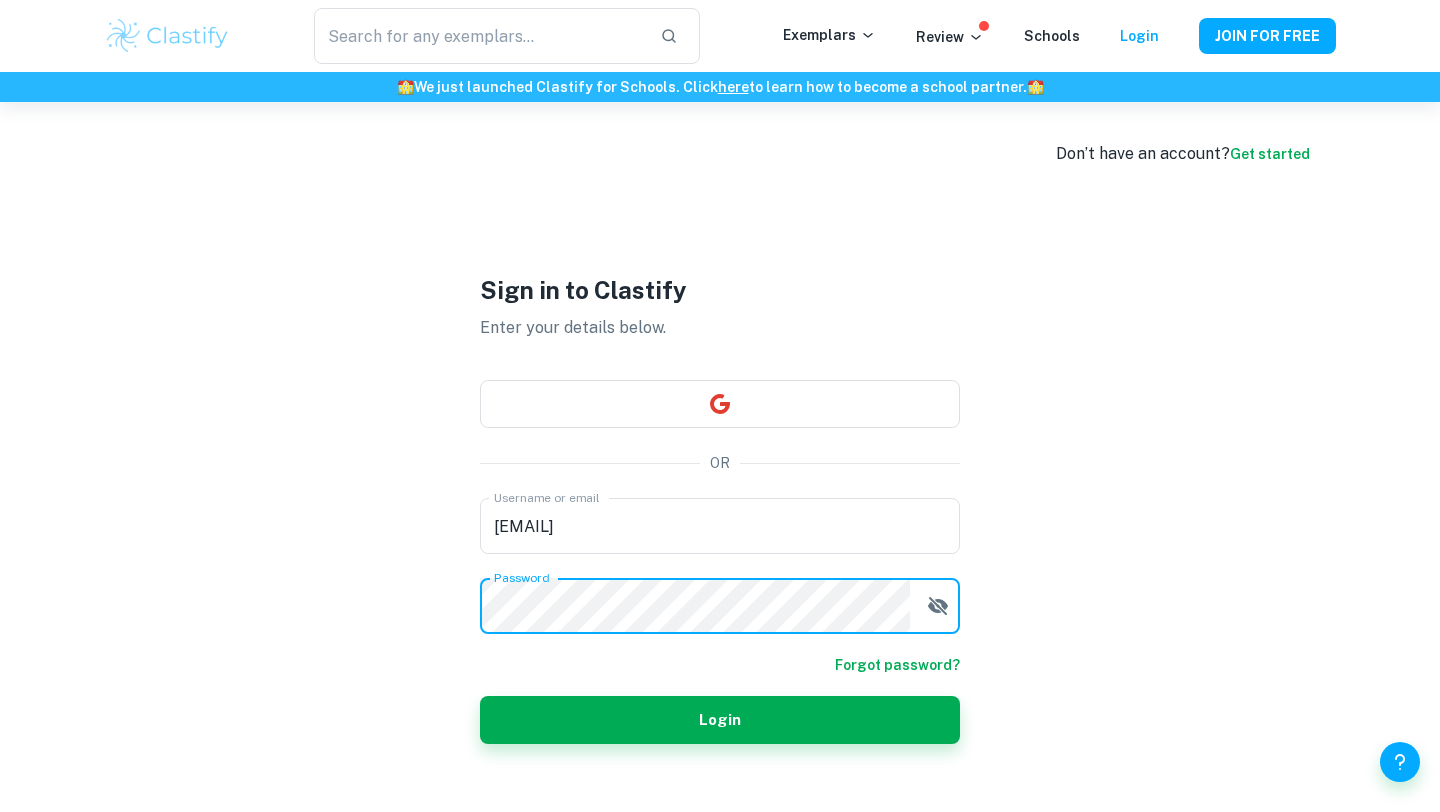 click 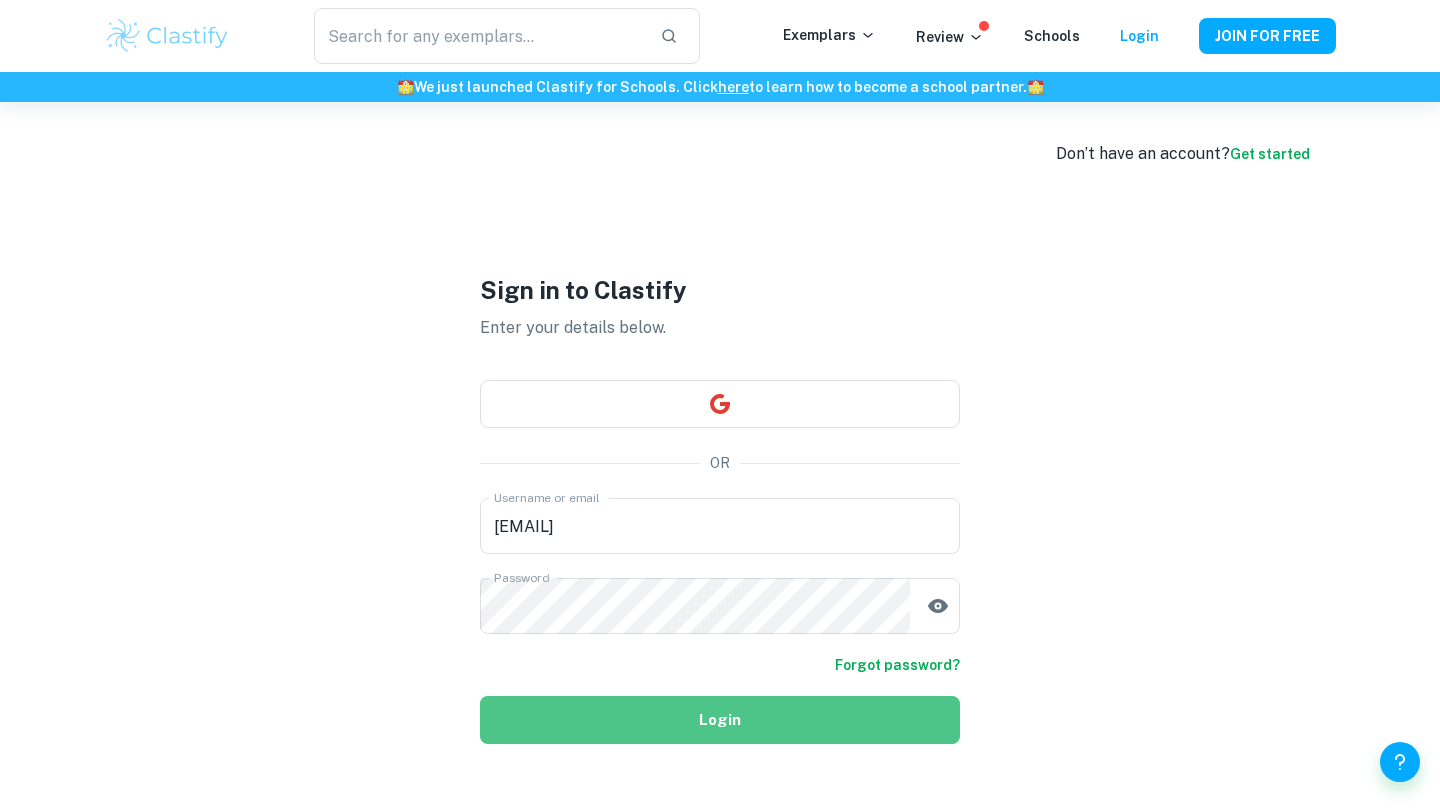 click on "Login" at bounding box center (720, 720) 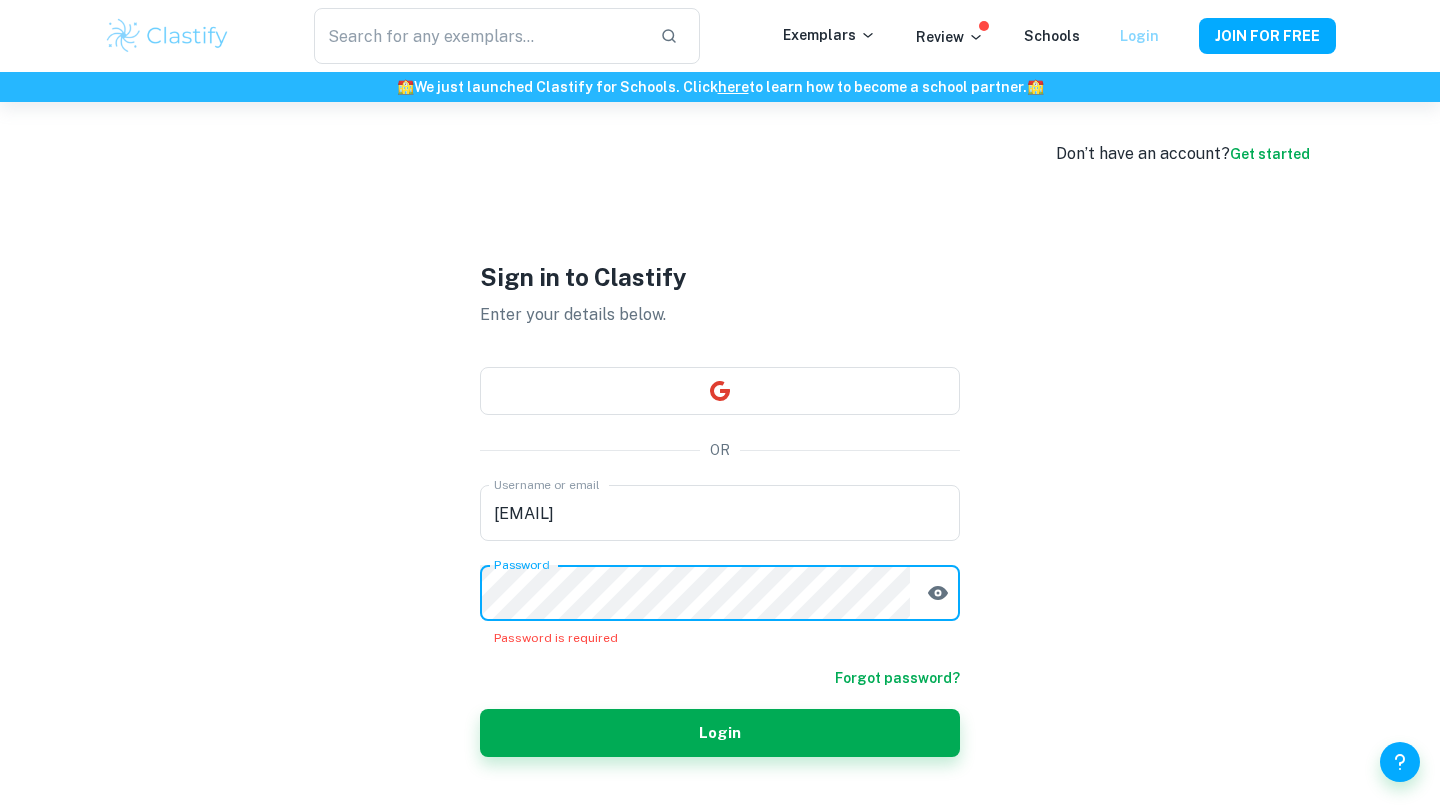 click on "Login" at bounding box center [1139, 36] 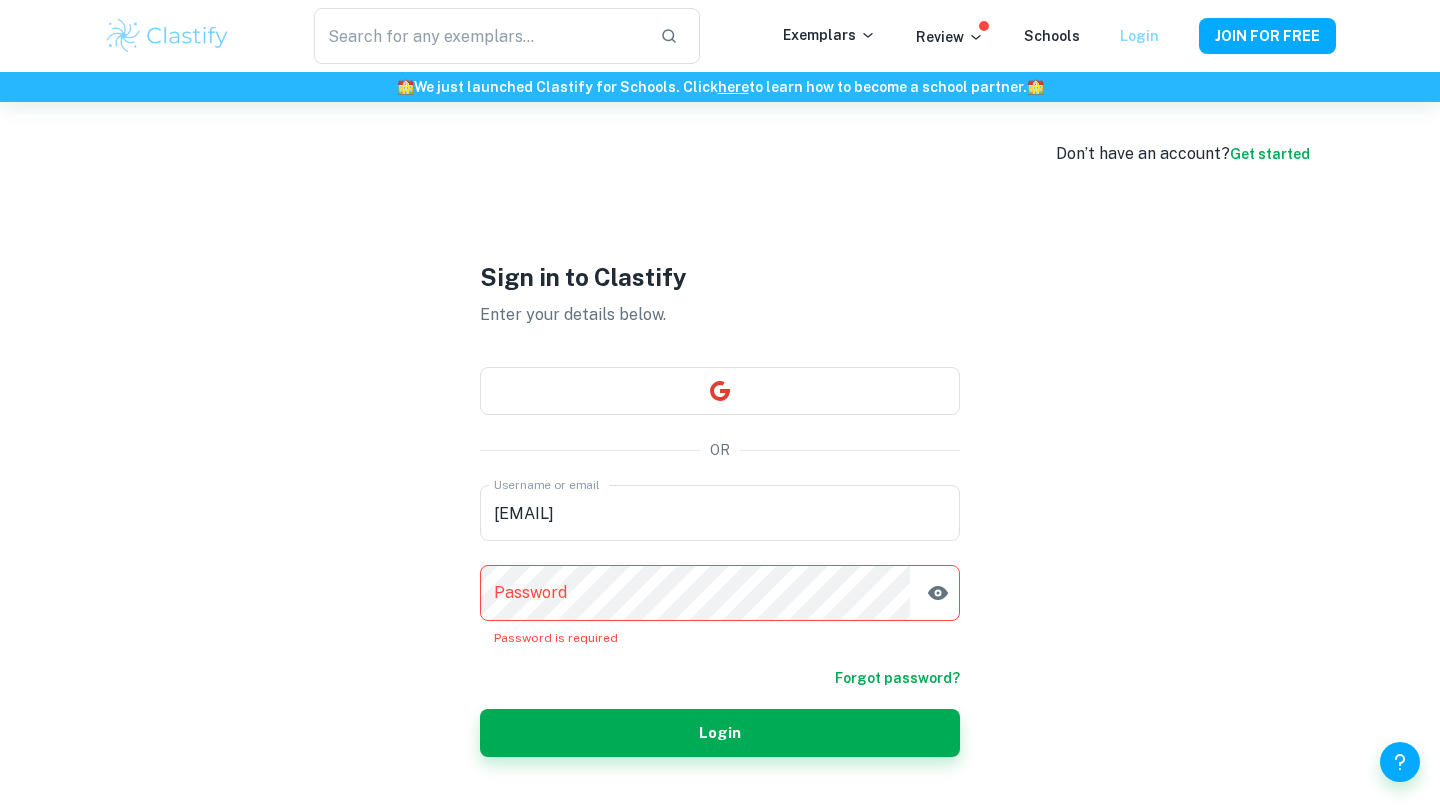 click on "Login" at bounding box center [1139, 36] 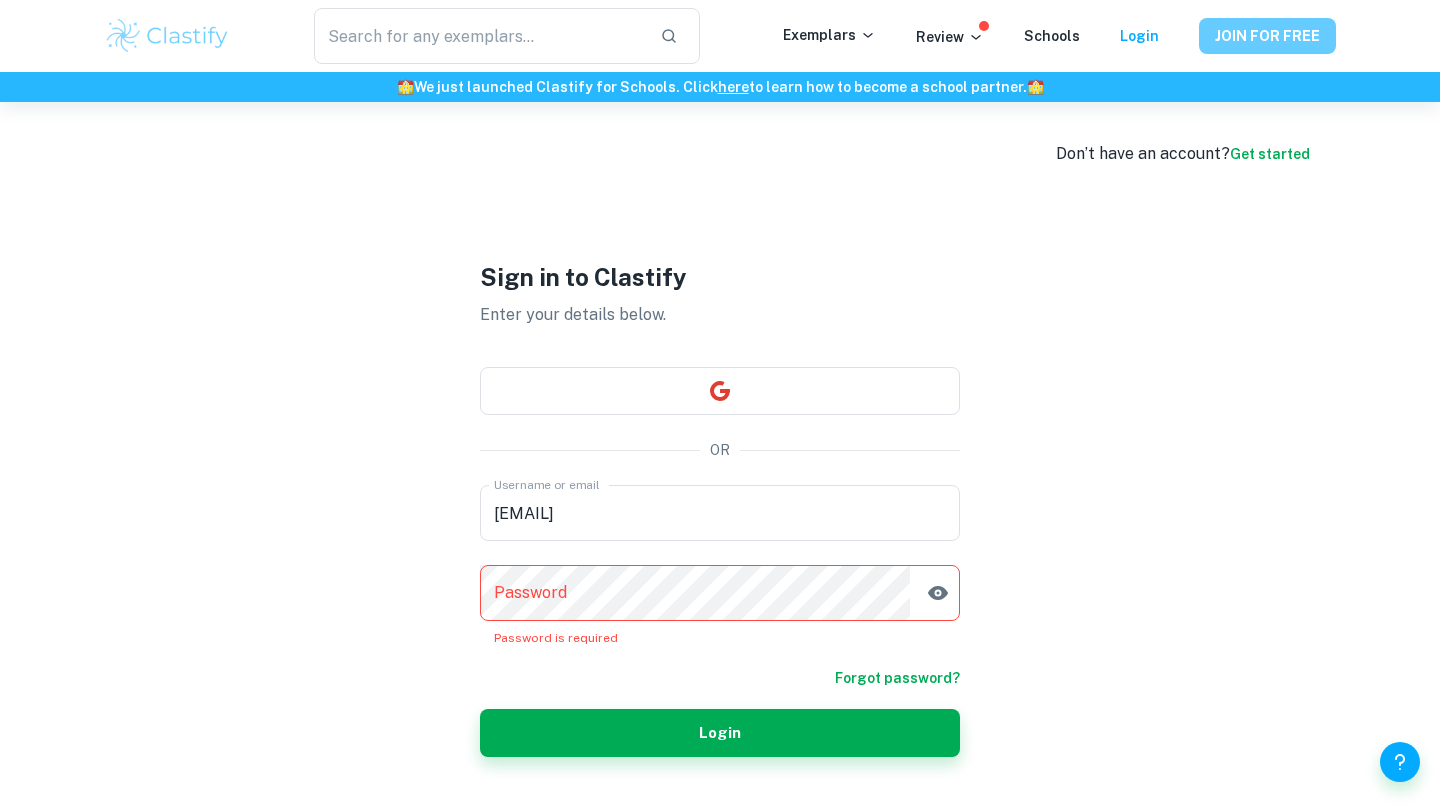 click on "JOIN FOR FREE" at bounding box center (1267, 36) 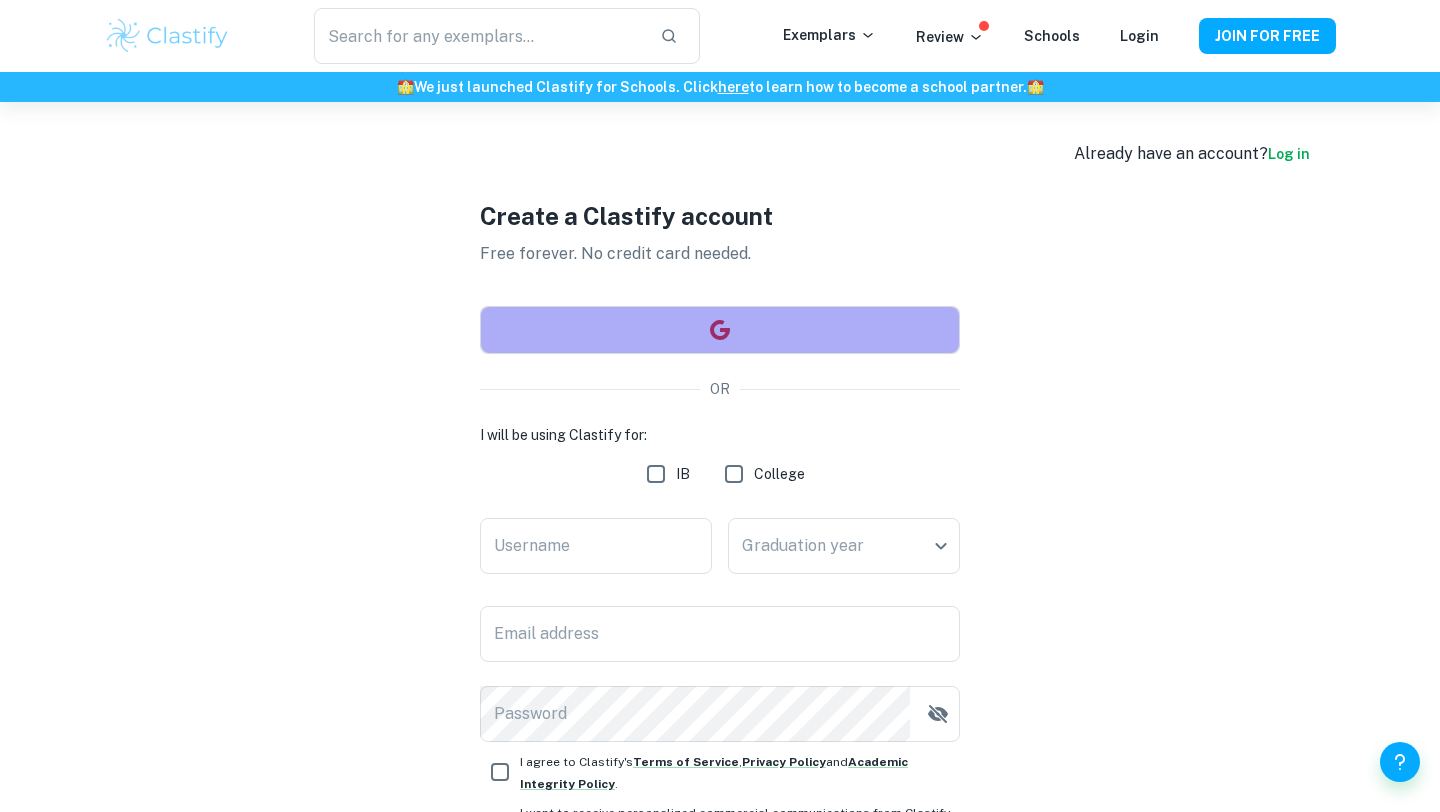 click at bounding box center (720, 330) 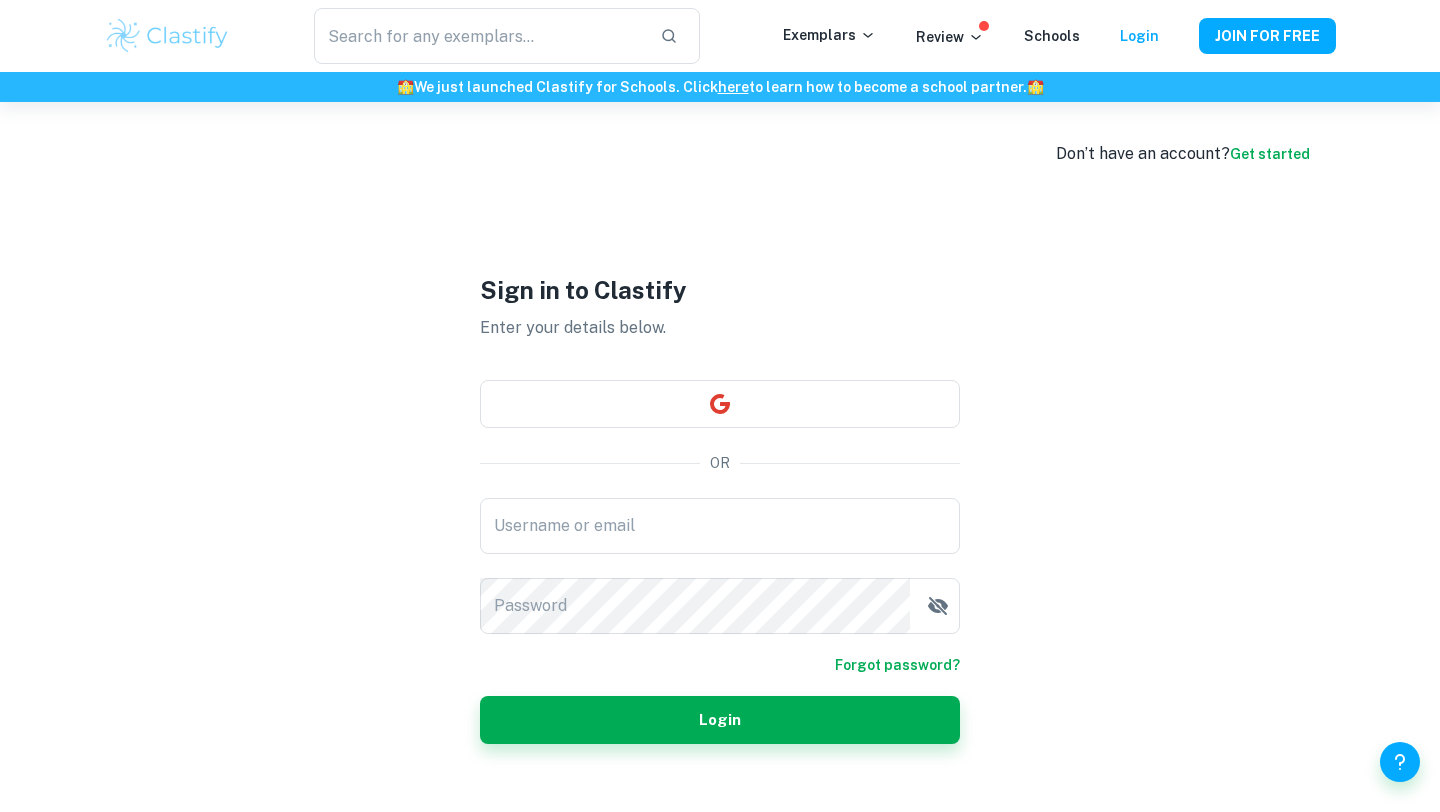 scroll, scrollTop: 0, scrollLeft: 0, axis: both 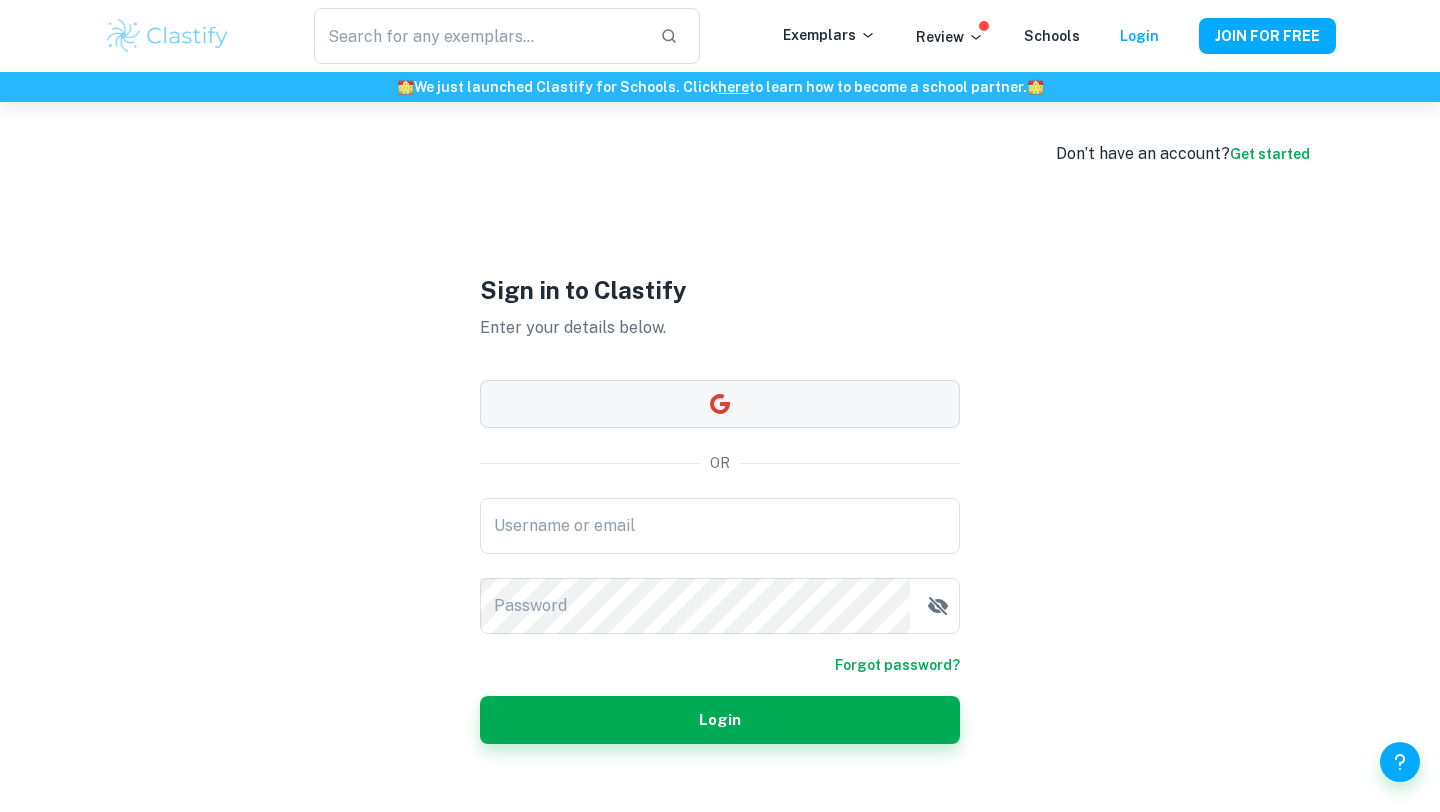 click at bounding box center (720, 404) 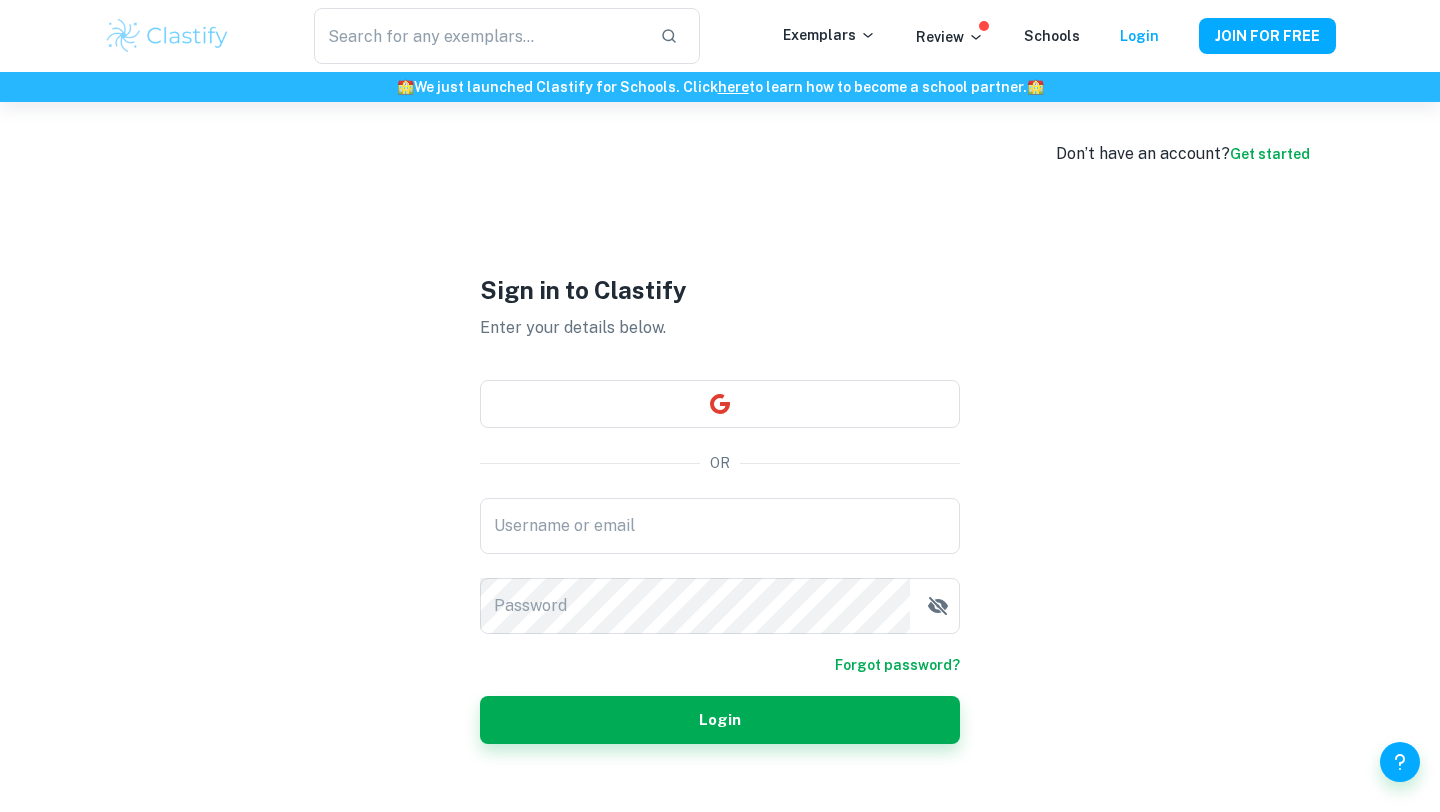 scroll, scrollTop: 0, scrollLeft: 0, axis: both 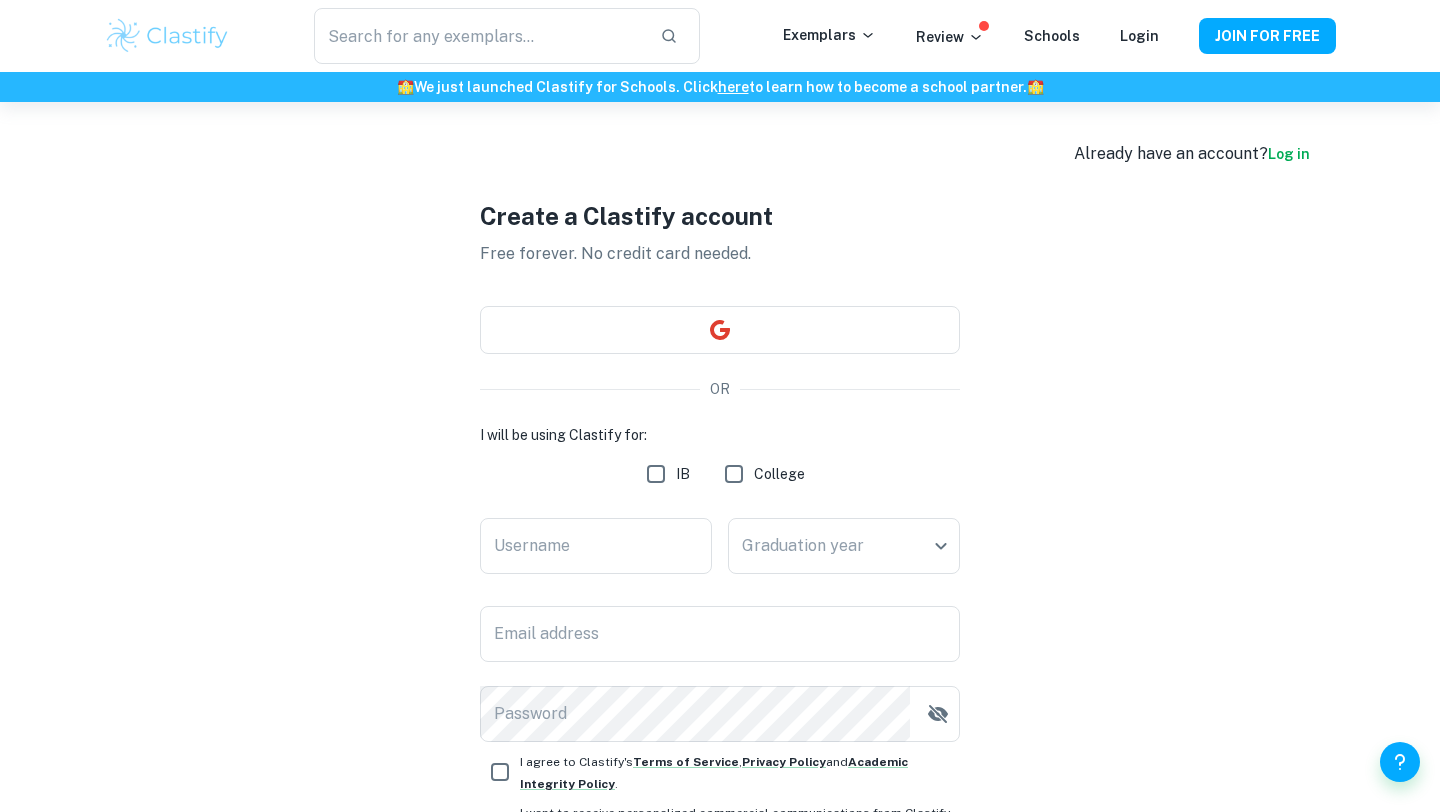 click on "IB" at bounding box center [656, 474] 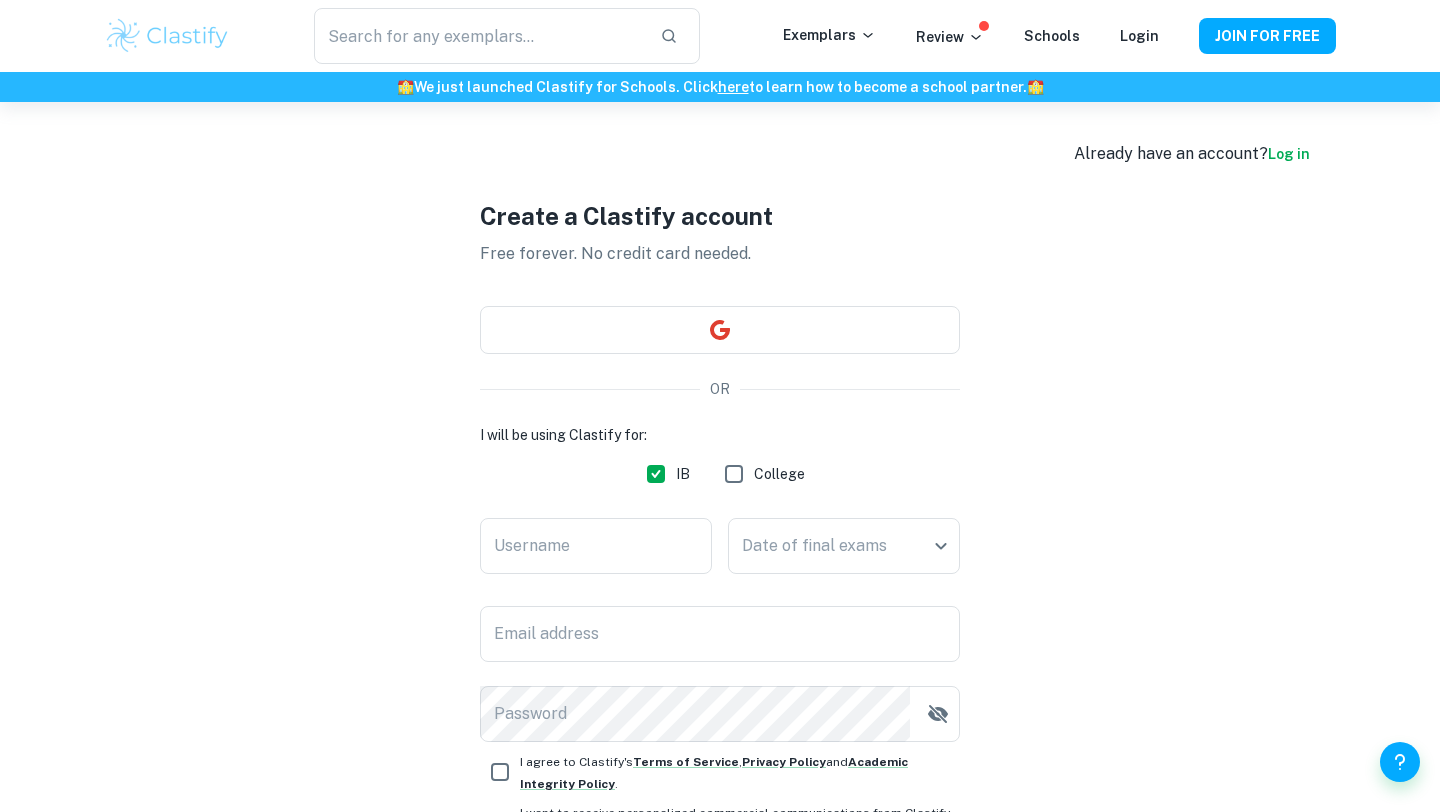 click on "Username Username" at bounding box center (596, 550) 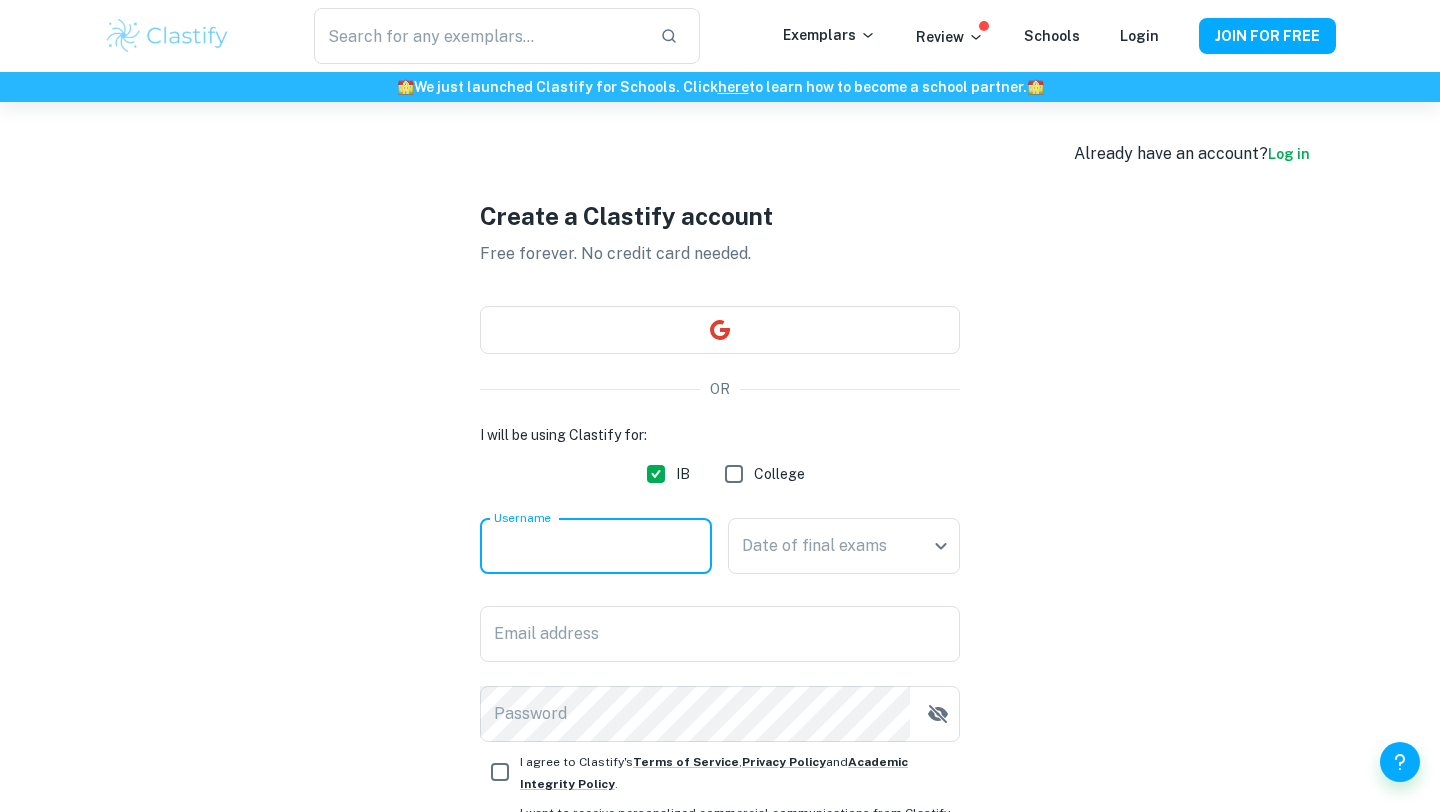 click on "Username" at bounding box center [596, 546] 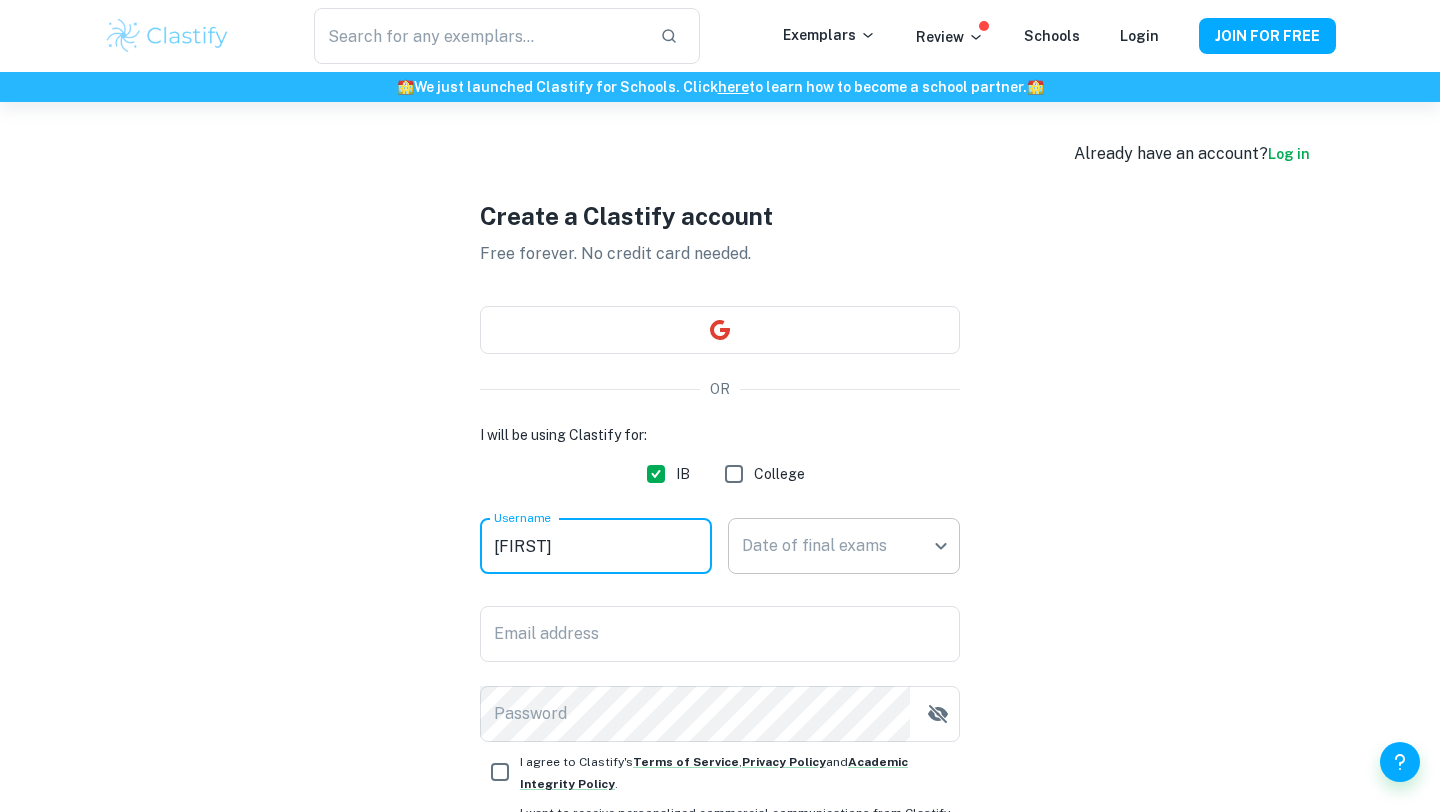 type on "[FIRST]" 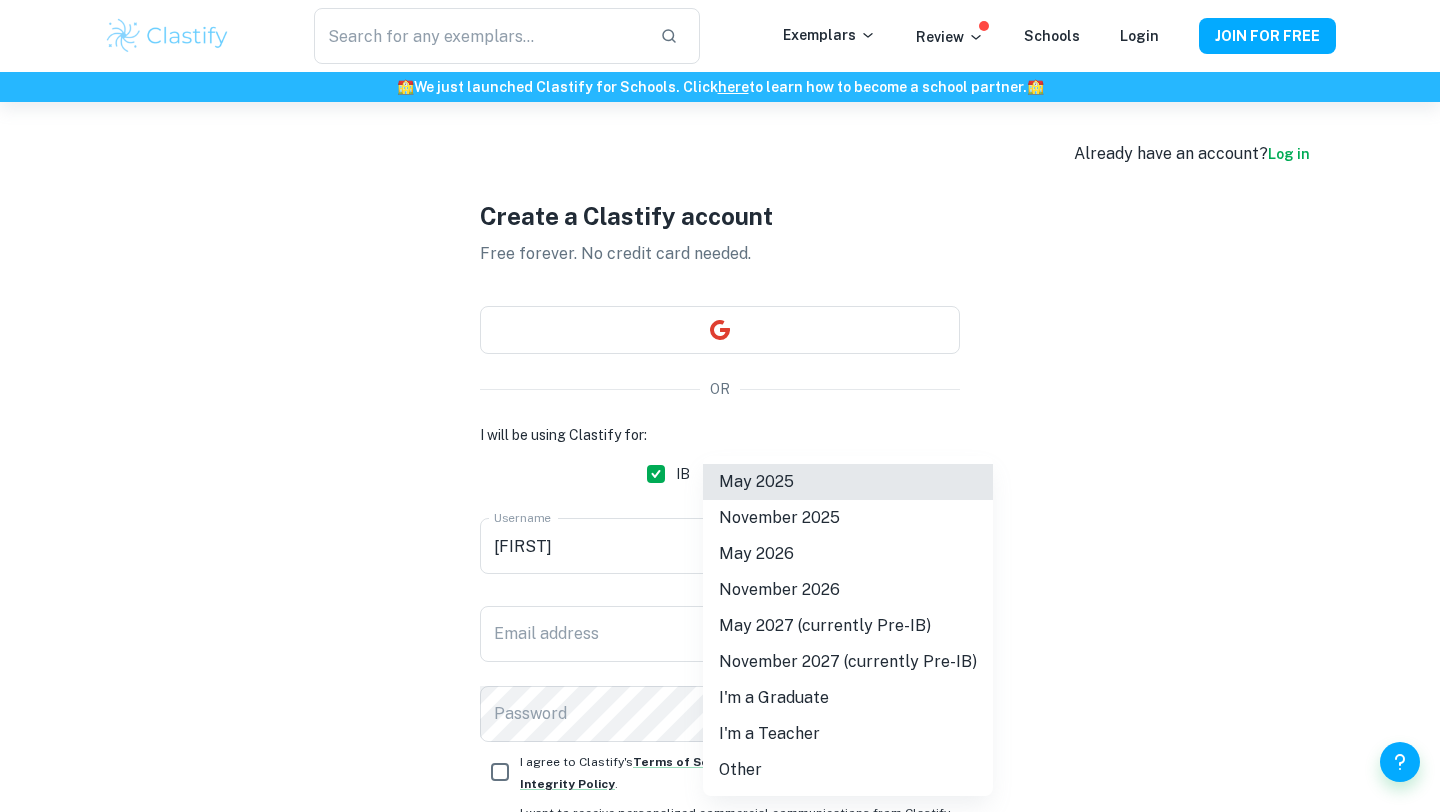 click on "May 2026" at bounding box center (848, 554) 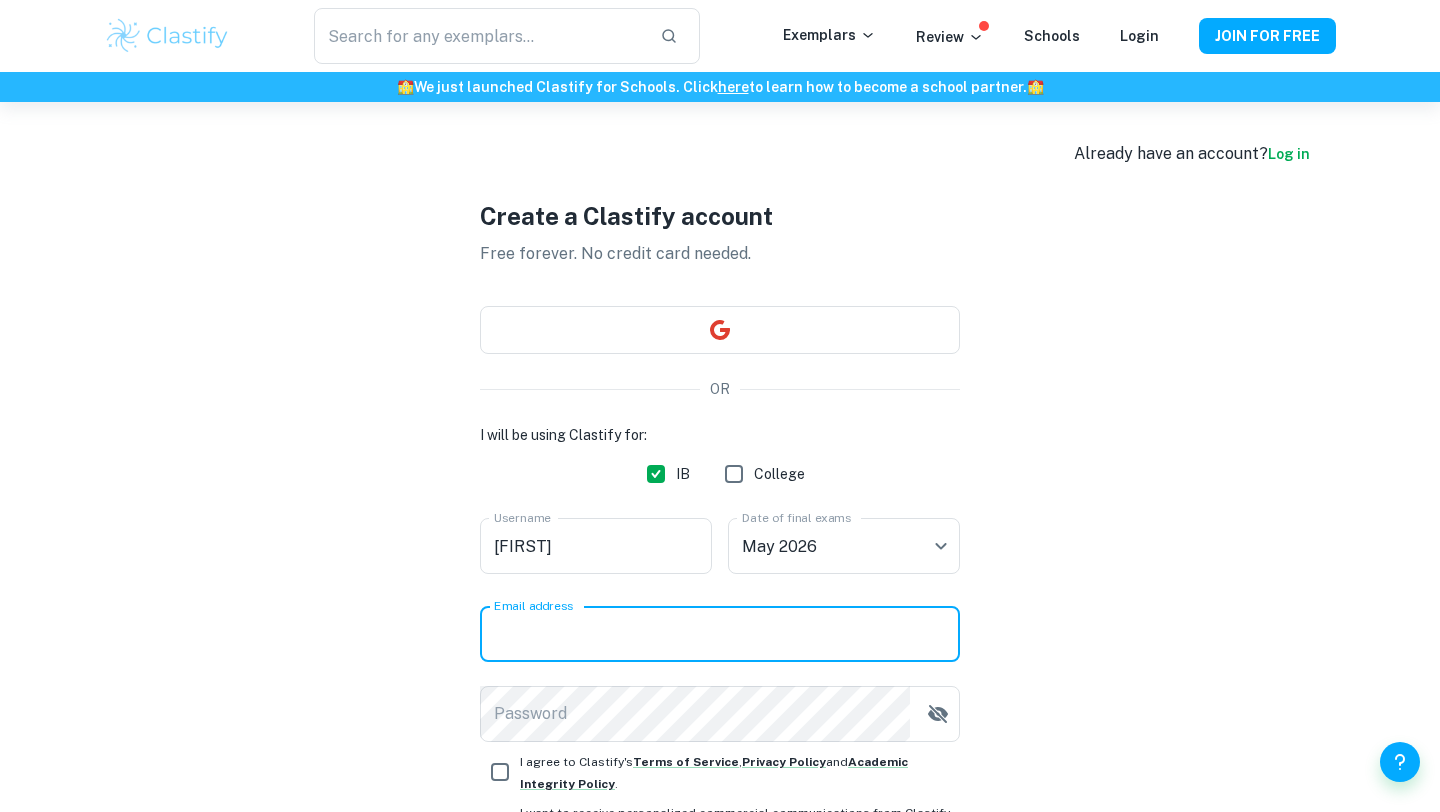 click on "Email address" at bounding box center [720, 634] 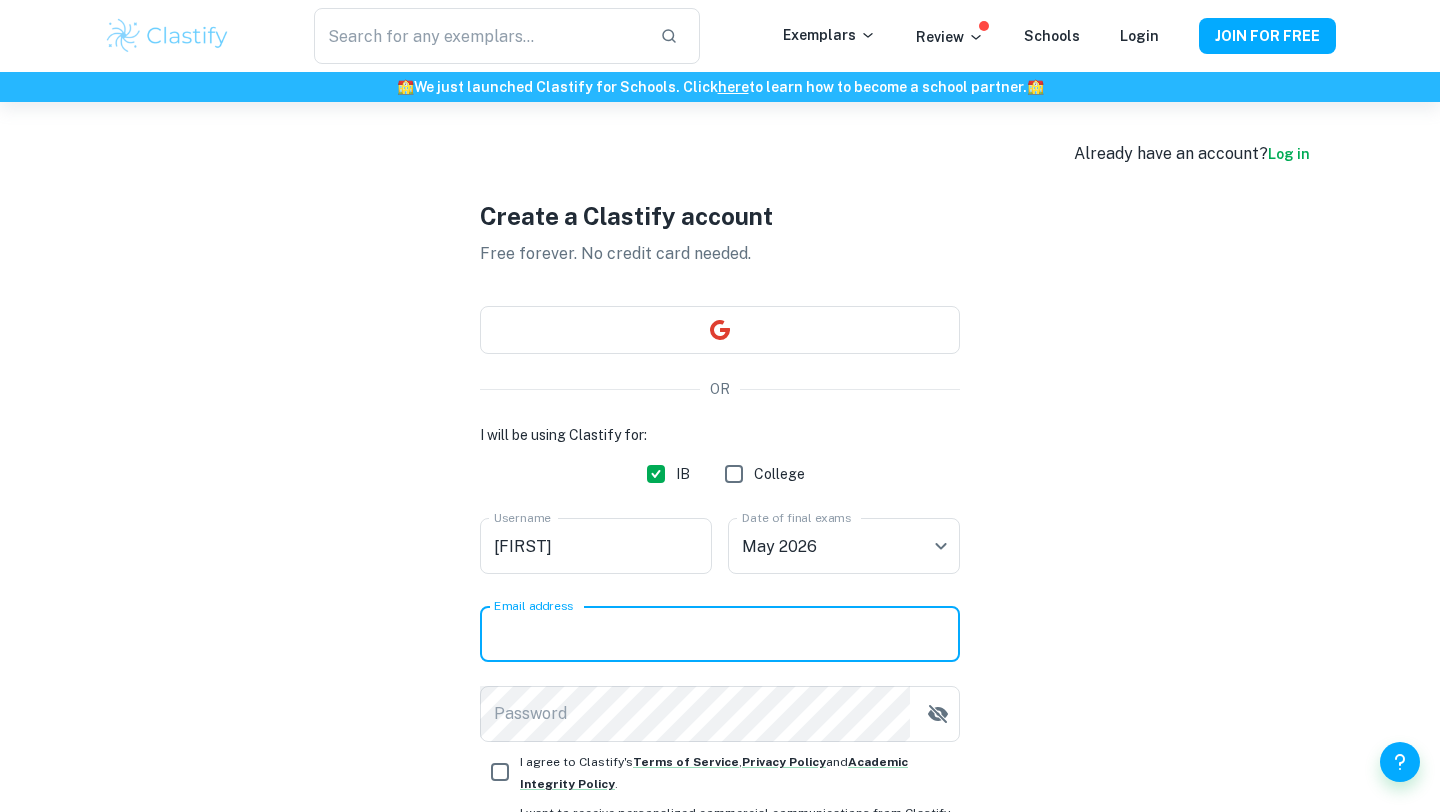 type on "[EMAIL]" 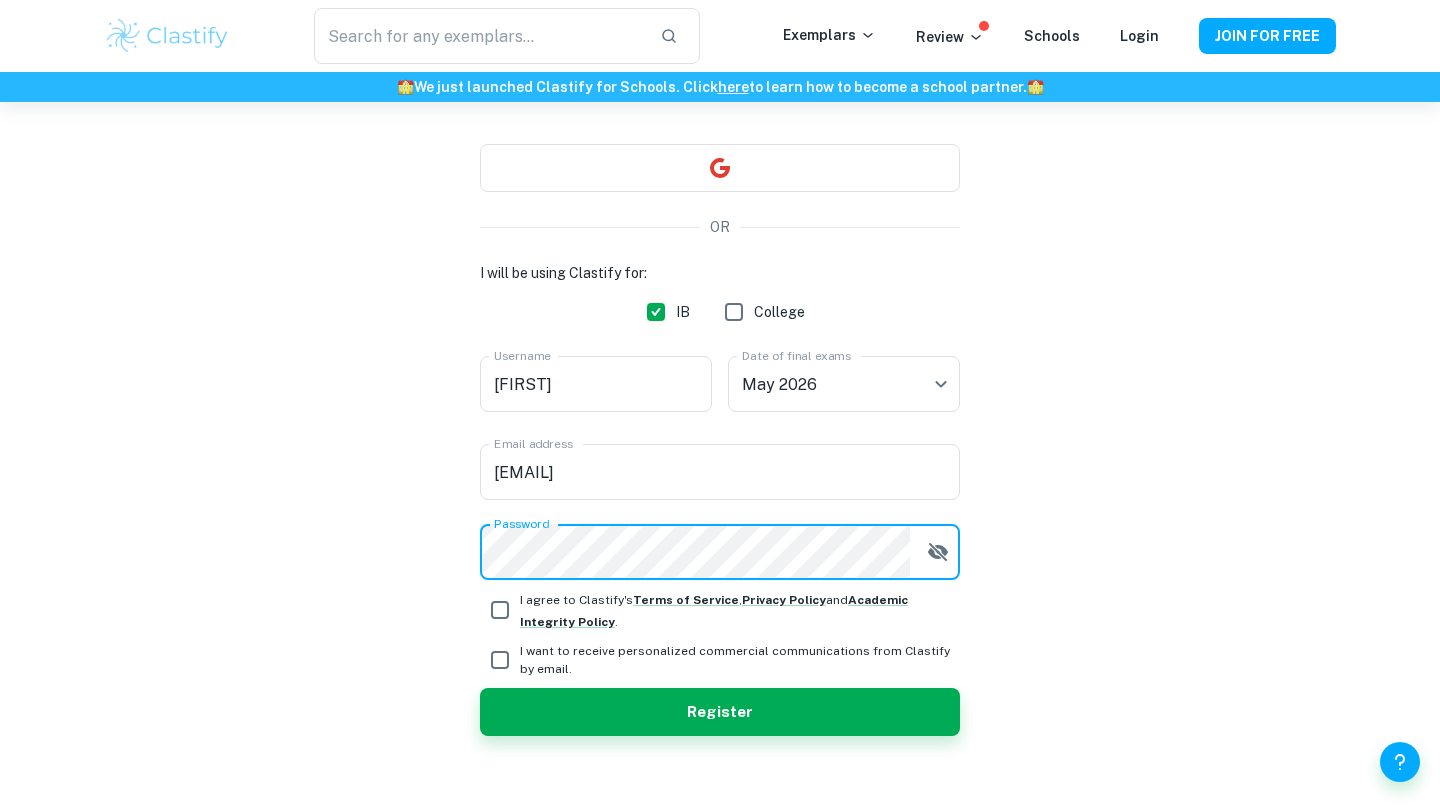 scroll, scrollTop: 182, scrollLeft: 0, axis: vertical 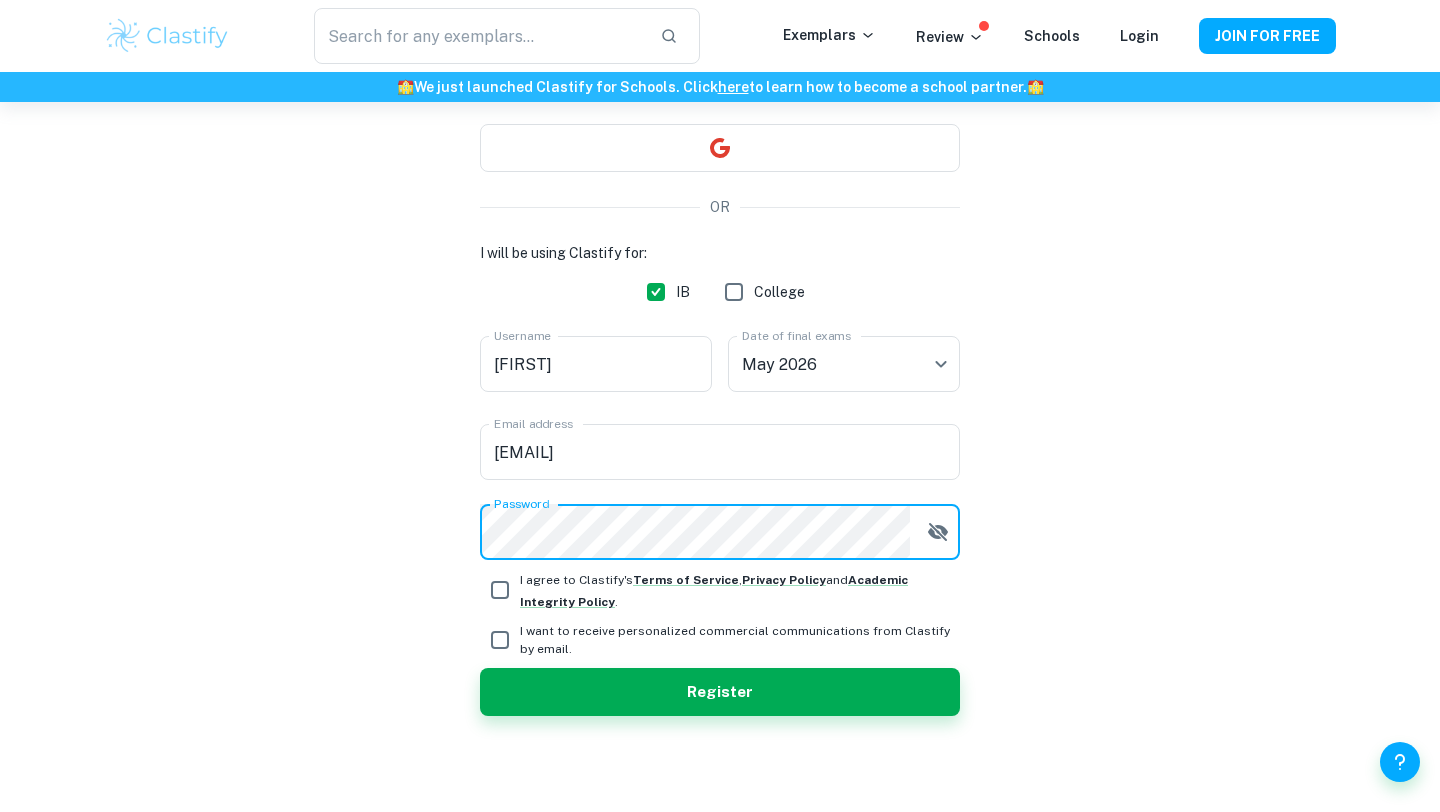 click on "I agree to Clastify's  Terms of Service ,  Privacy Policy  and  Academic Integrity Policy ." at bounding box center [500, 590] 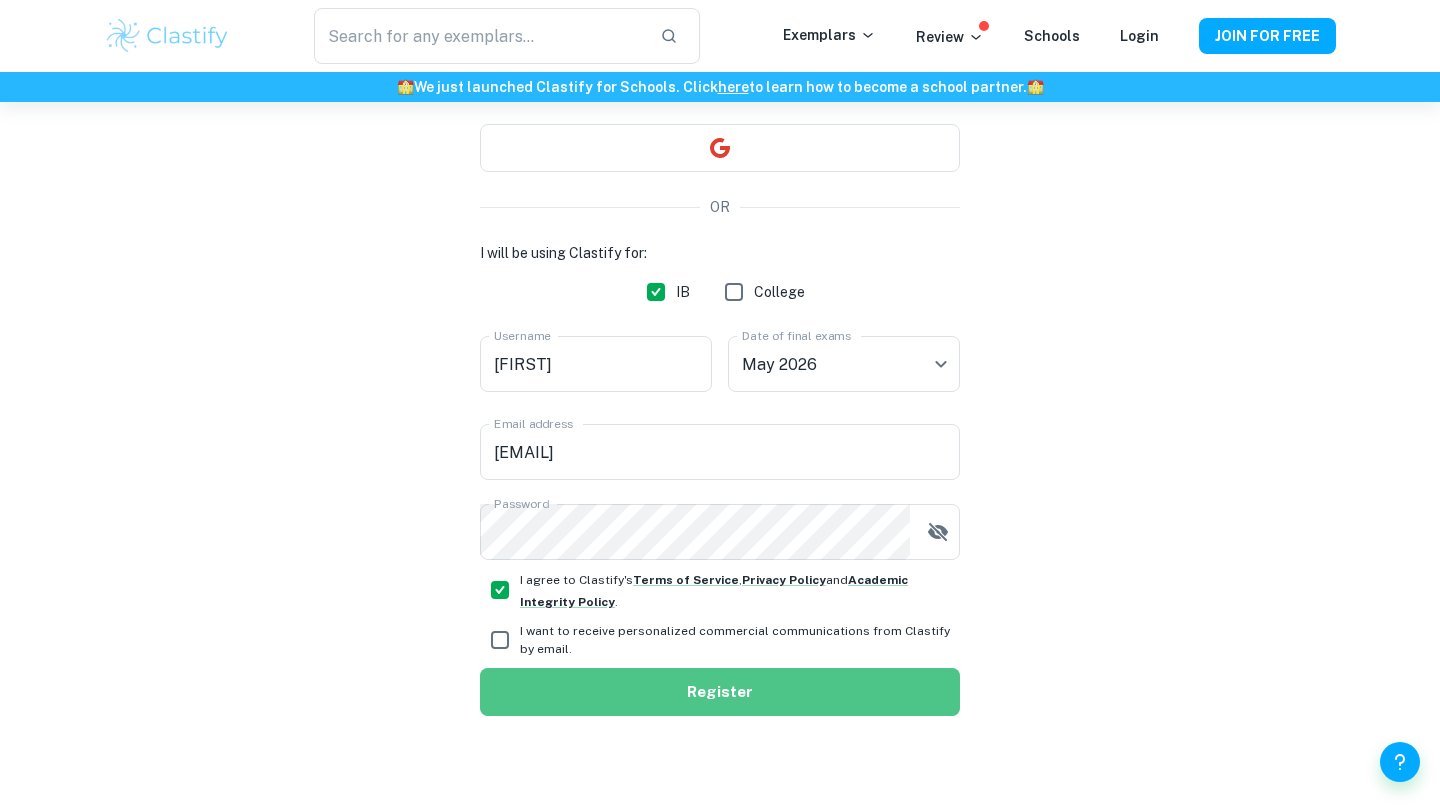 click on "Register" at bounding box center (720, 692) 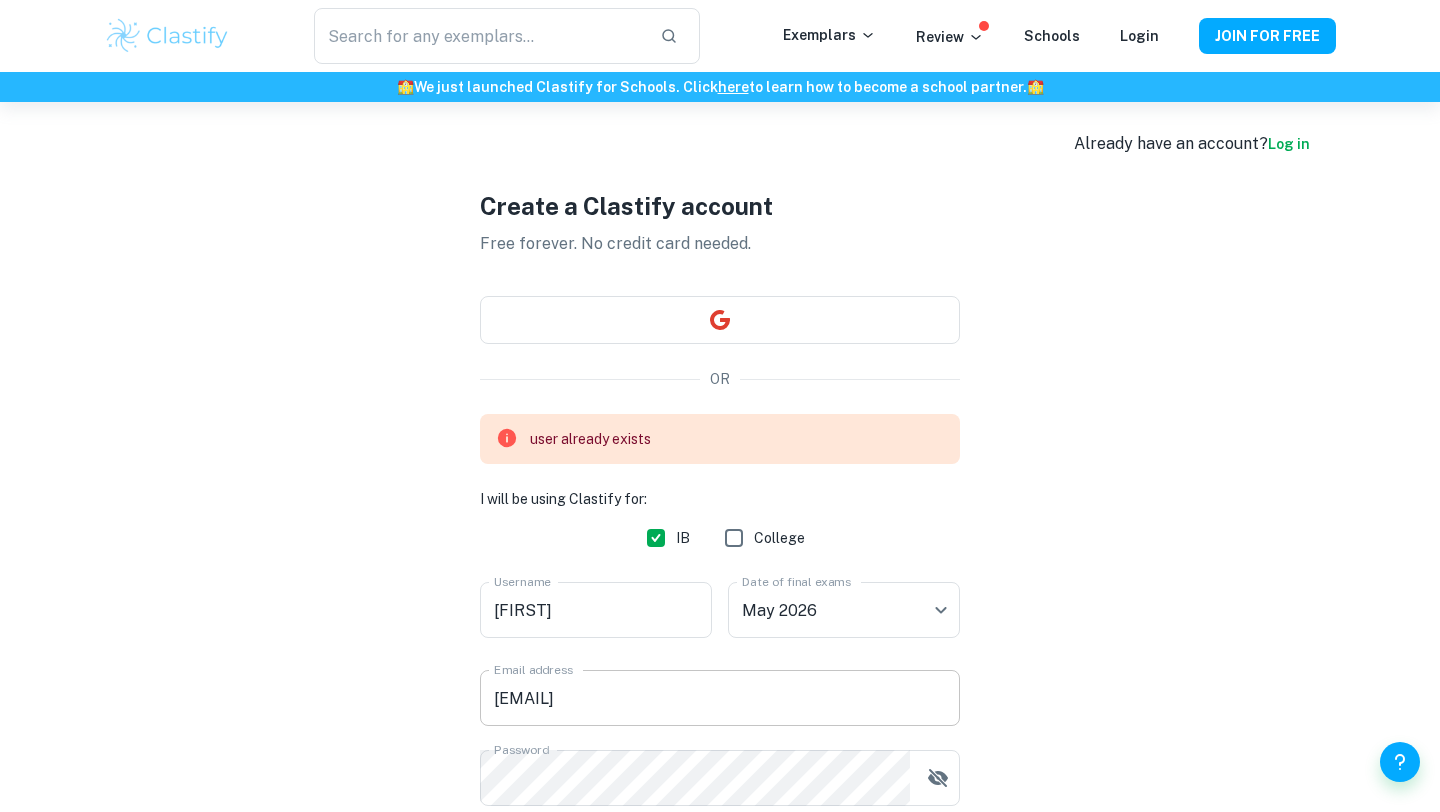 scroll, scrollTop: 0, scrollLeft: 0, axis: both 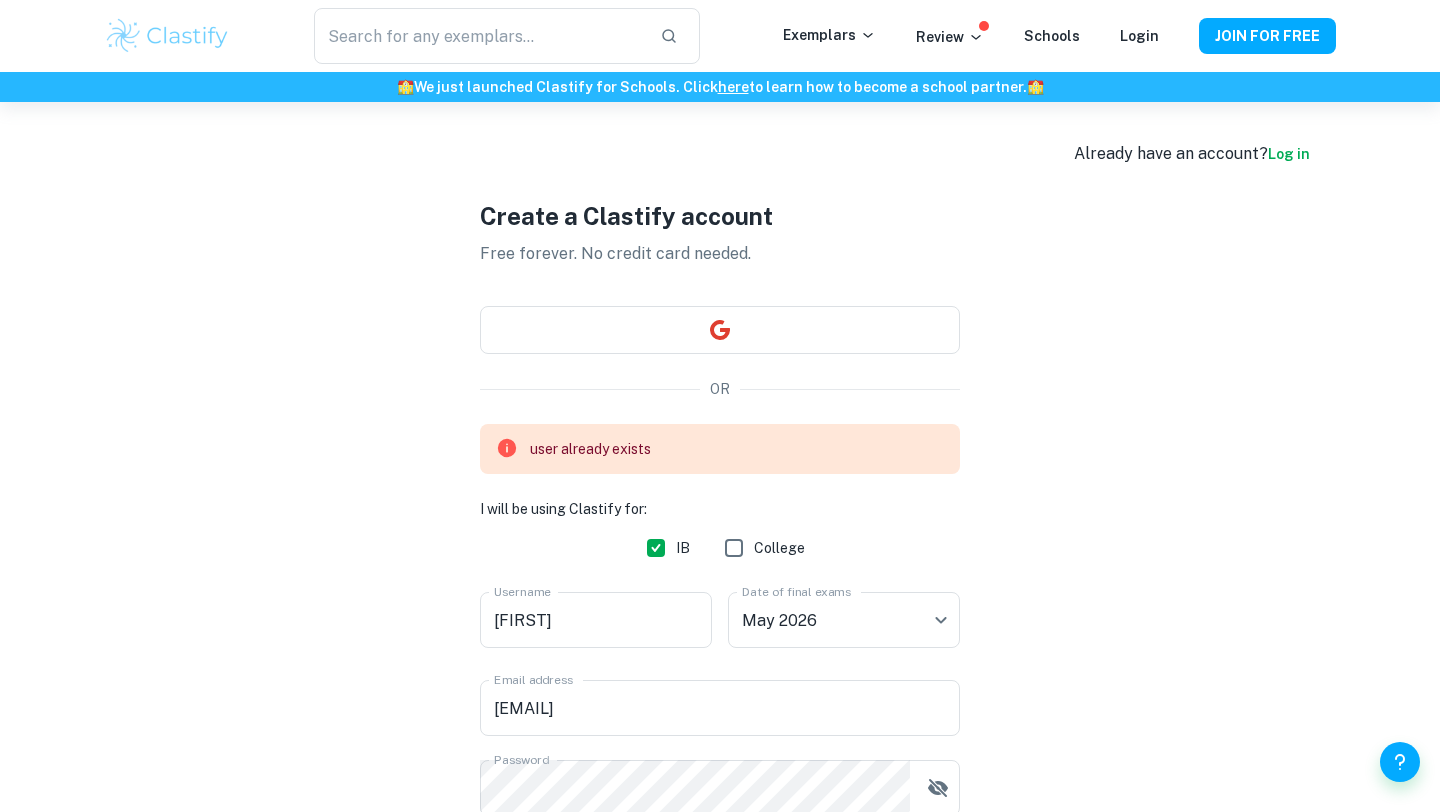 click on "Log in" at bounding box center (1289, 154) 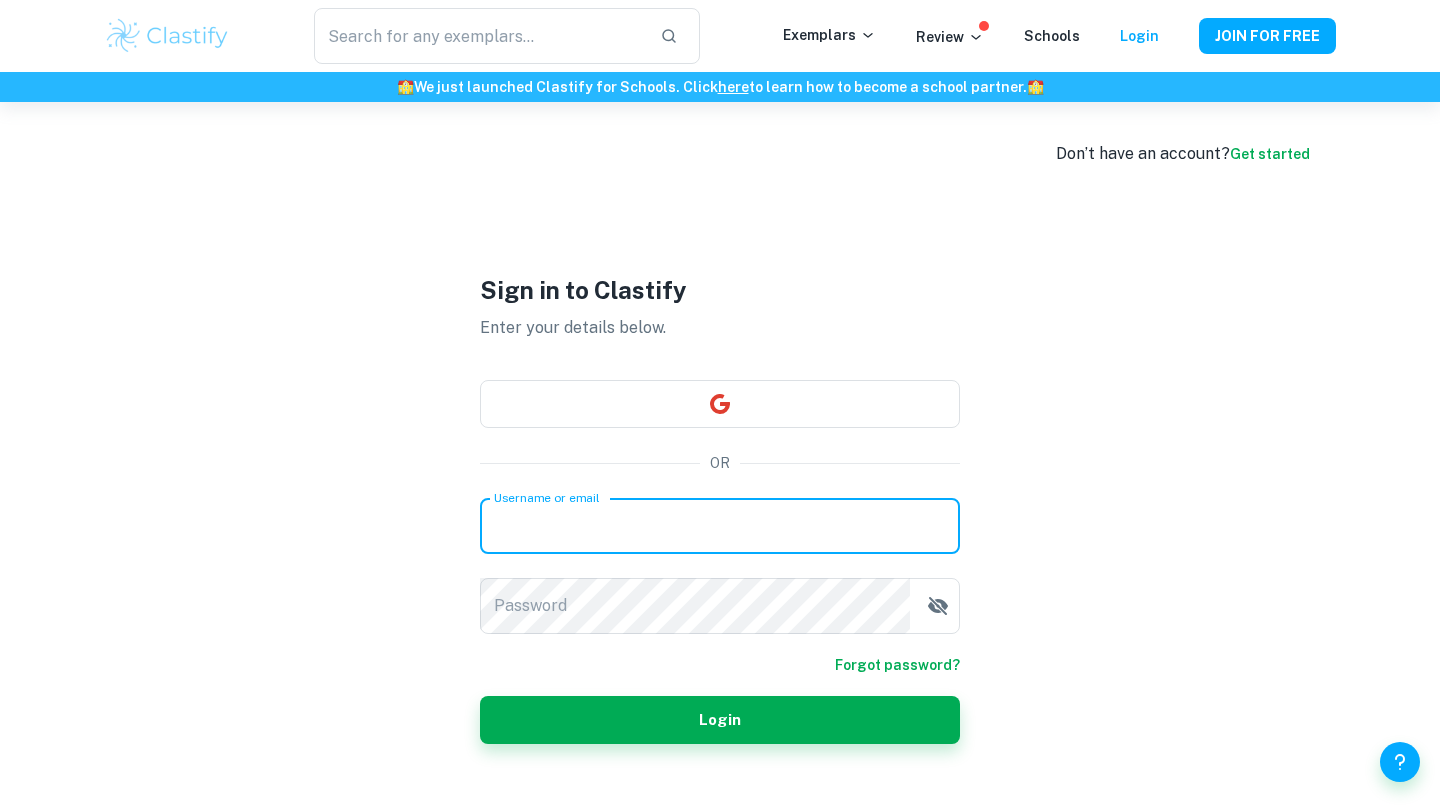 click on "Username or email" at bounding box center [720, 526] 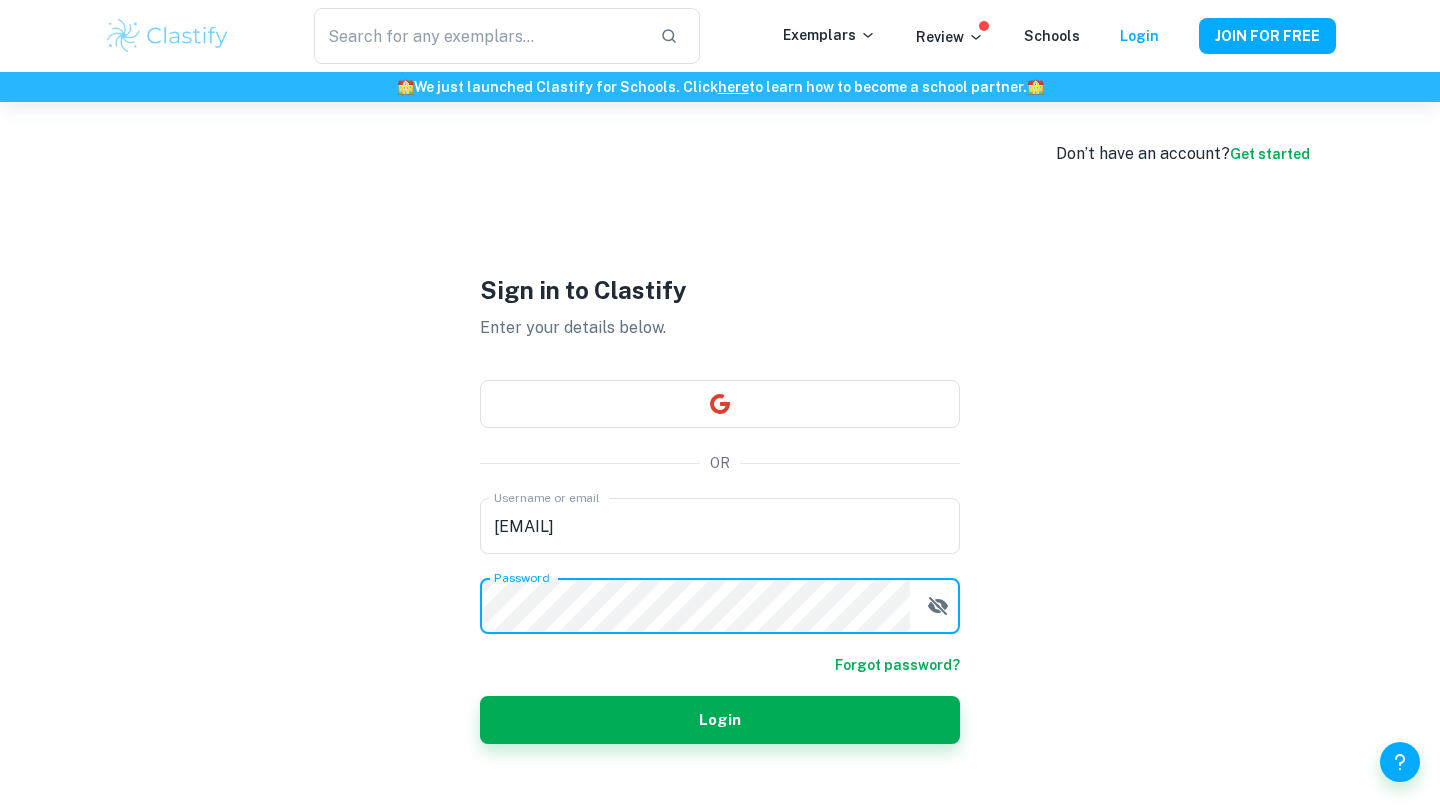 click on "Login" at bounding box center (720, 720) 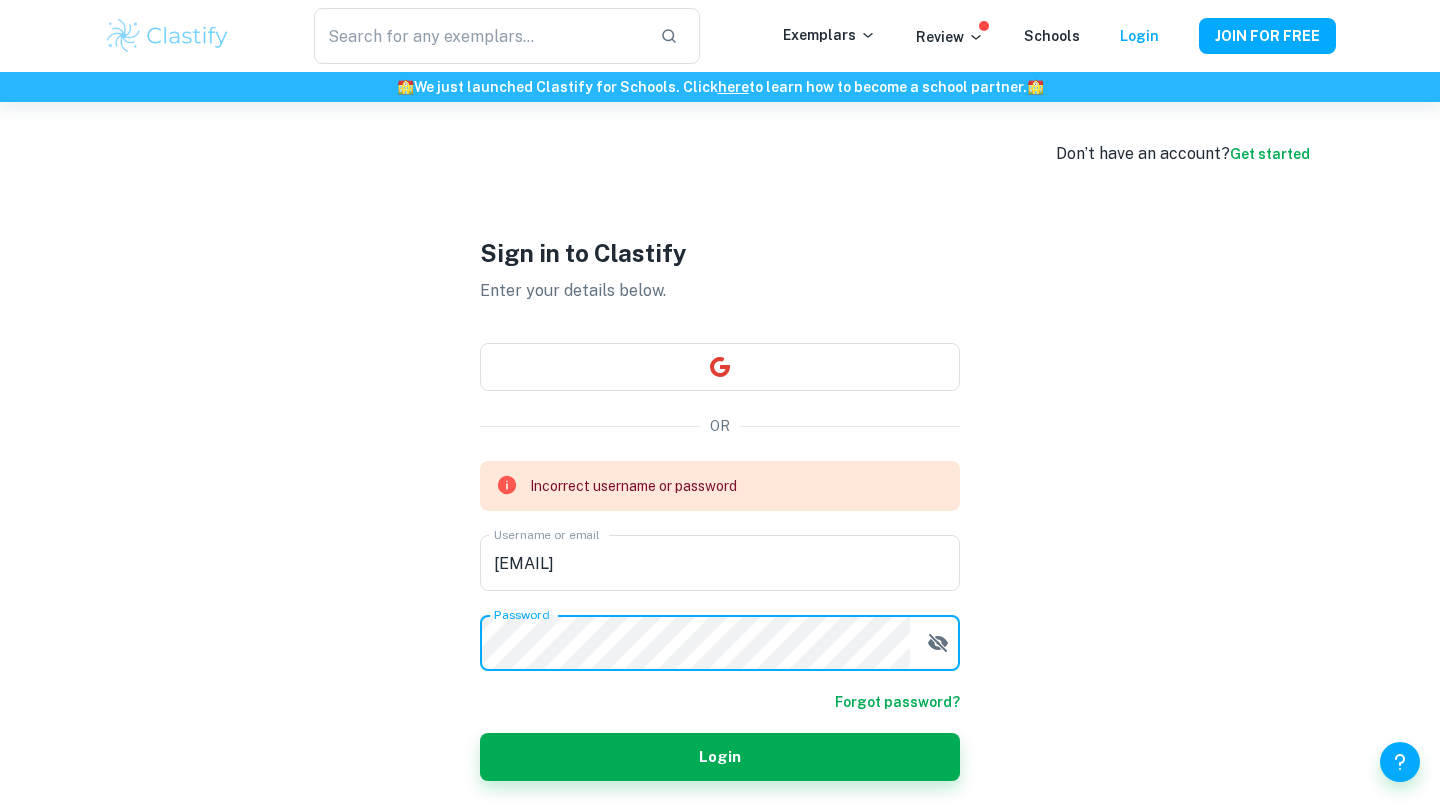 click on "Incorrect username or password Username or email [EMAIL] Username or email Password Password Forgot password? Login" at bounding box center (720, 621) 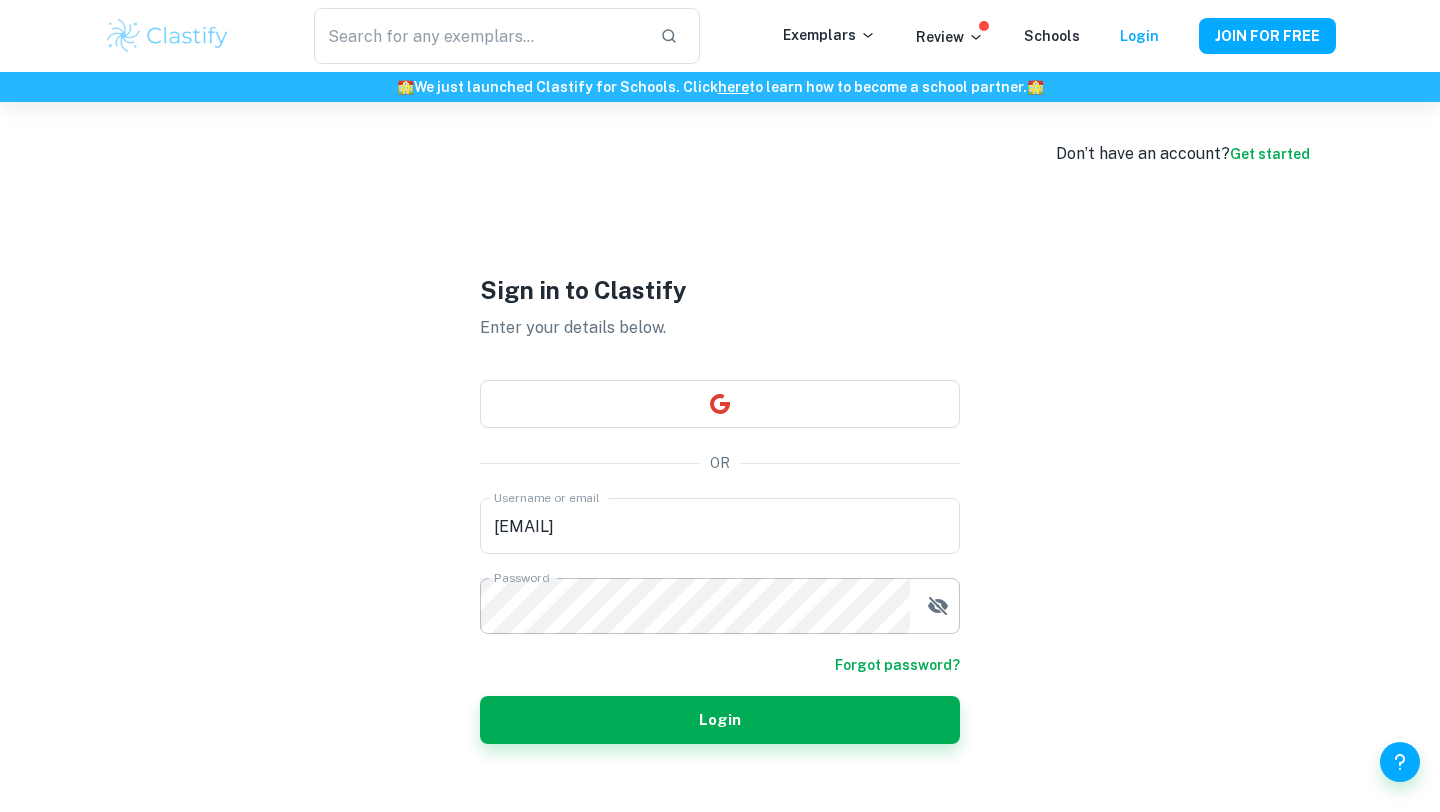 click 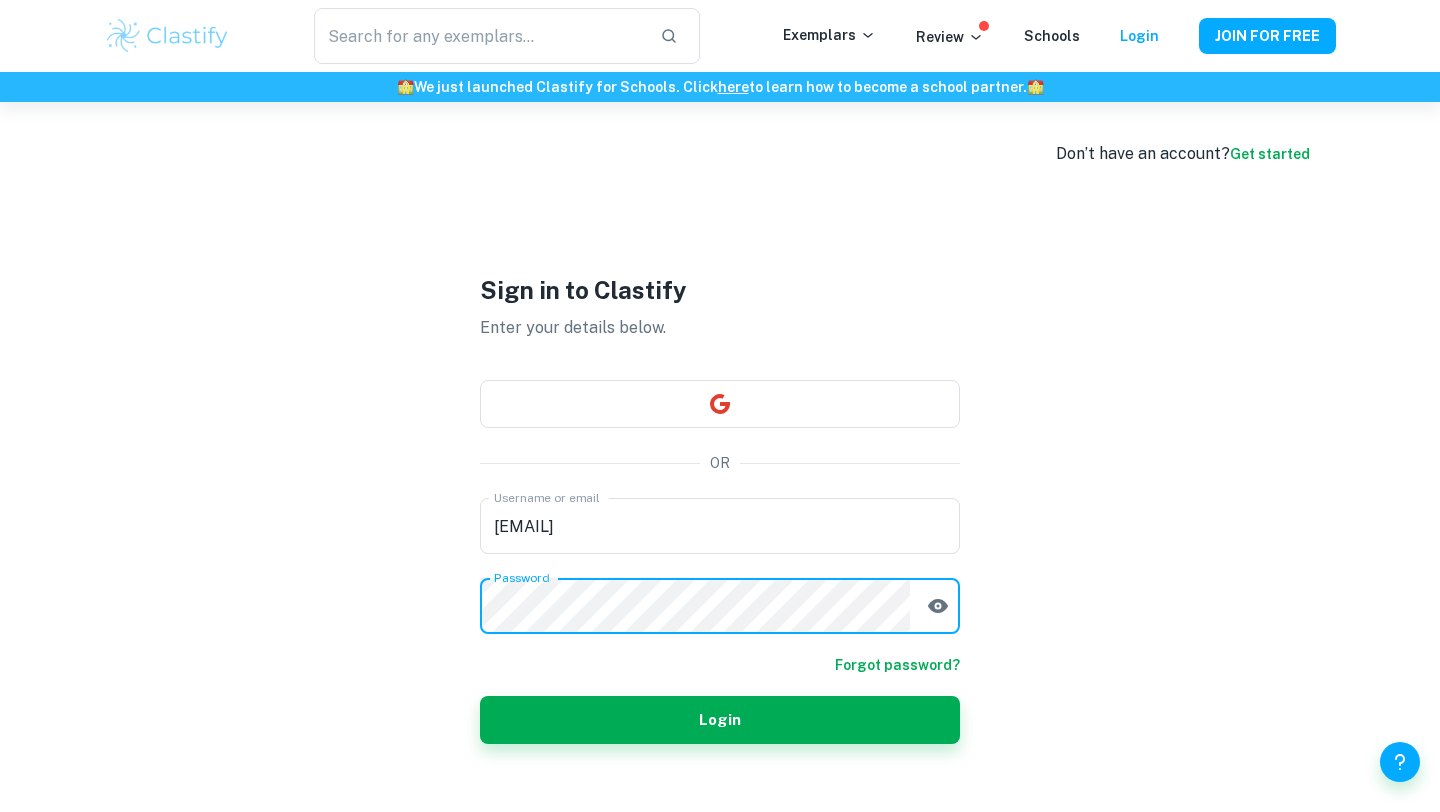 click on "Login" at bounding box center (720, 720) 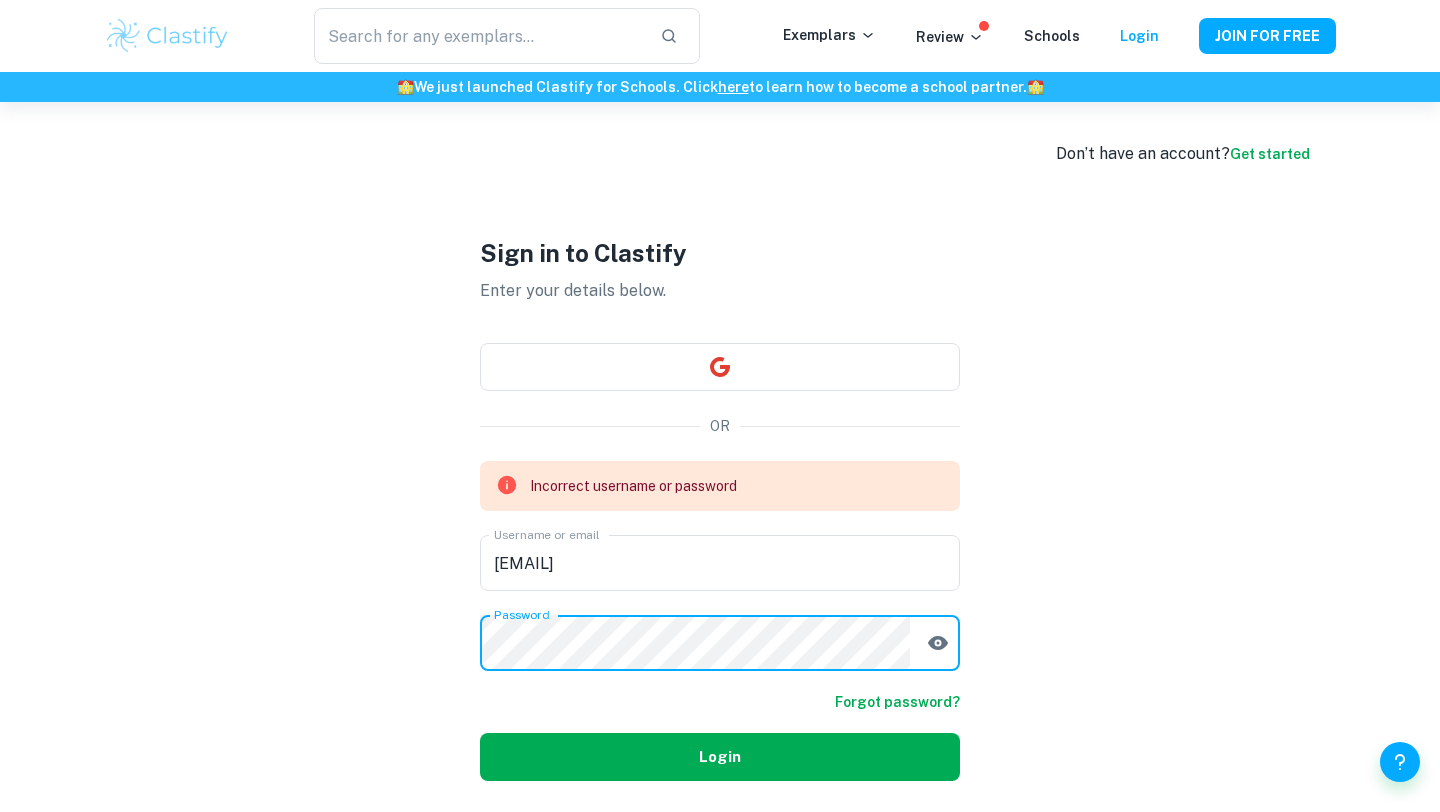 click on "Incorrect username or password Username or email [EMAIL] Username or email Password Password Forgot password? Login" at bounding box center [720, 621] 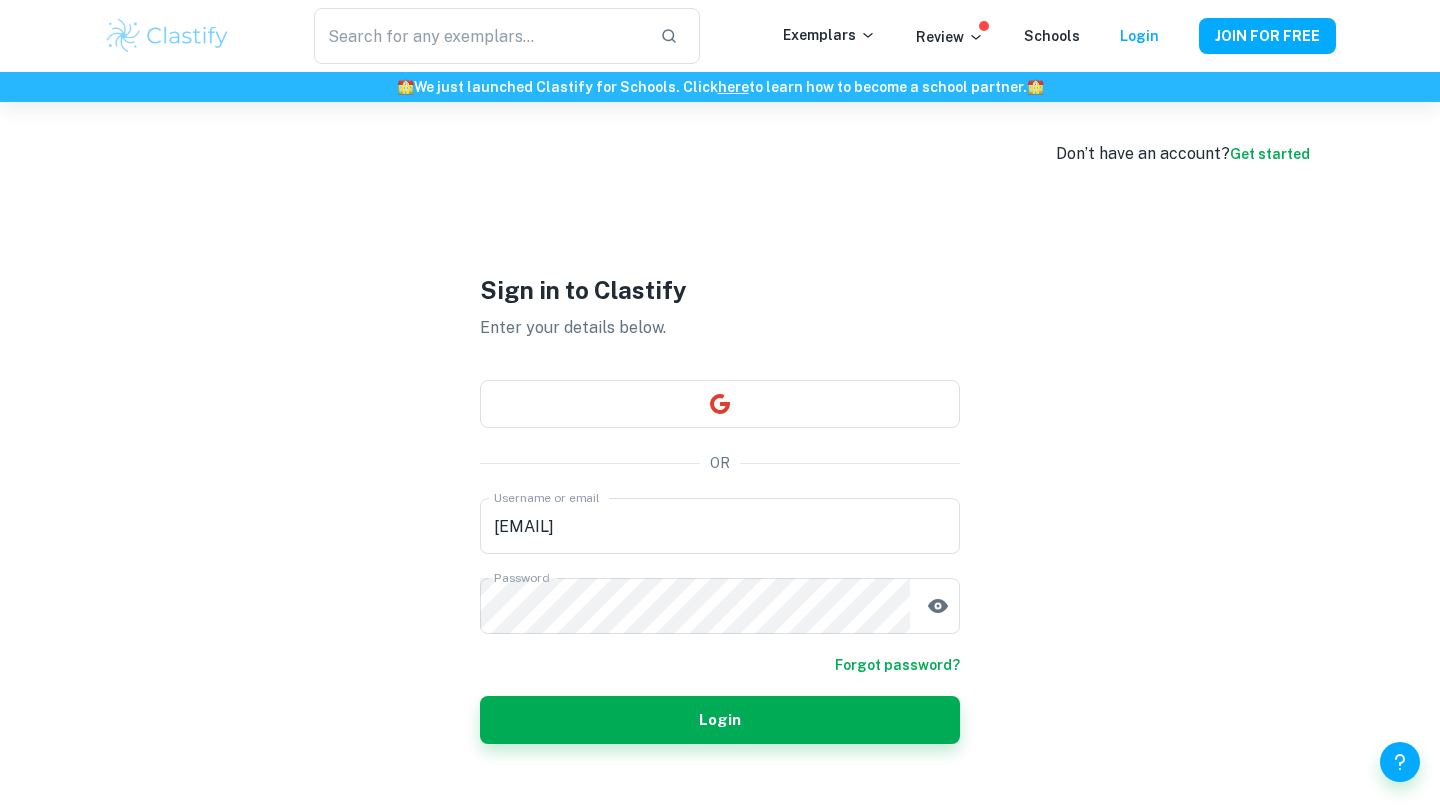 click on "Forgot password?" at bounding box center [897, 665] 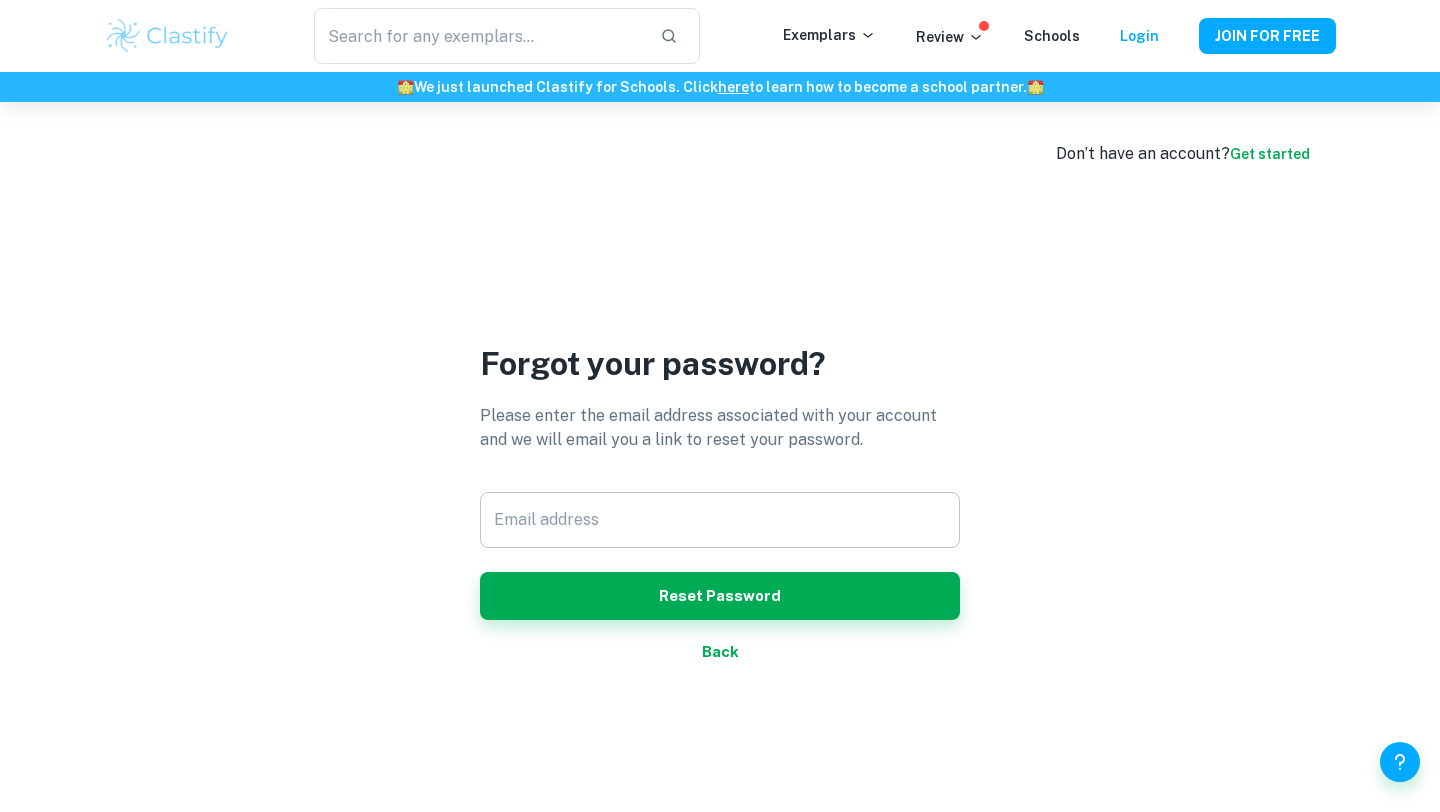 click on "Email address" at bounding box center (720, 520) 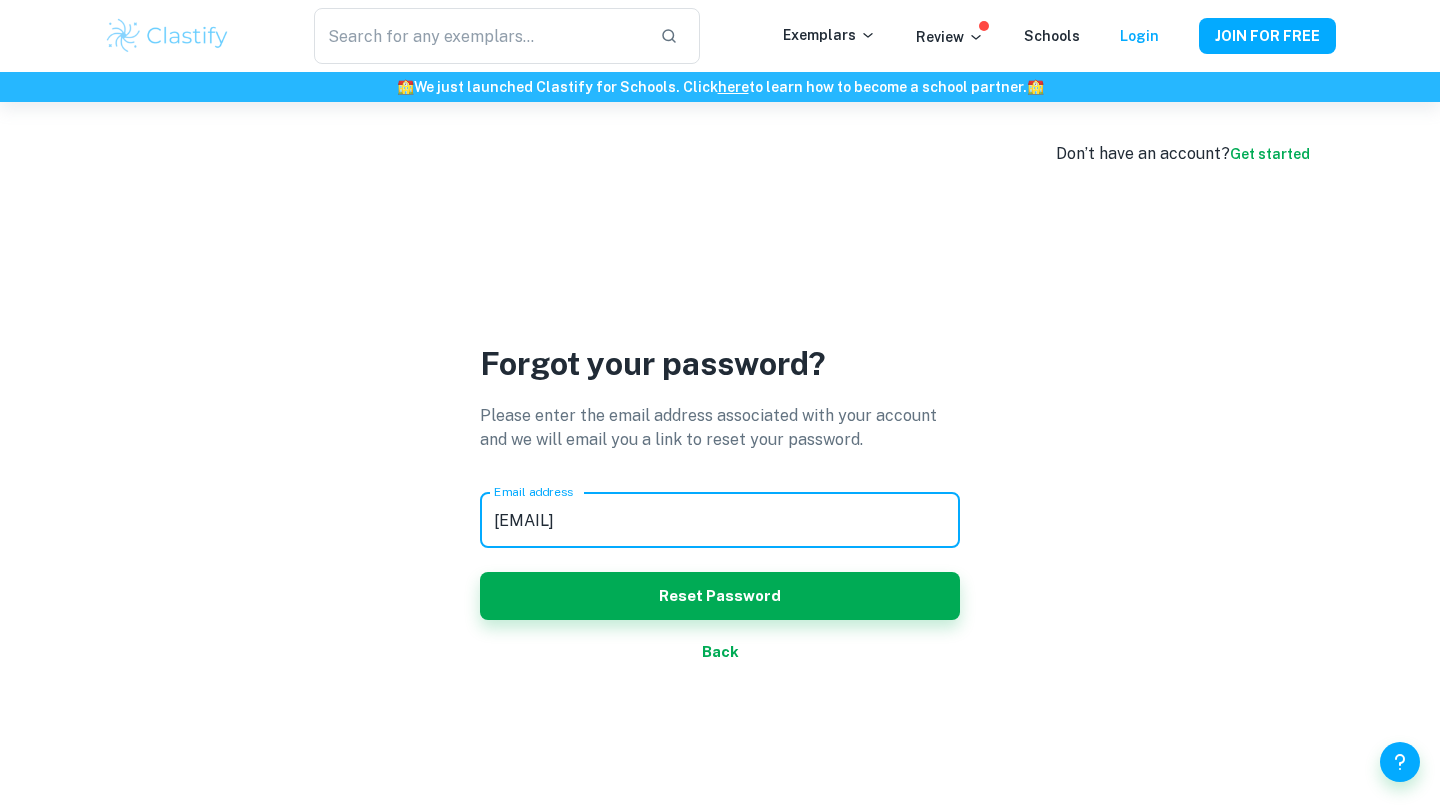 type on "[EMAIL]" 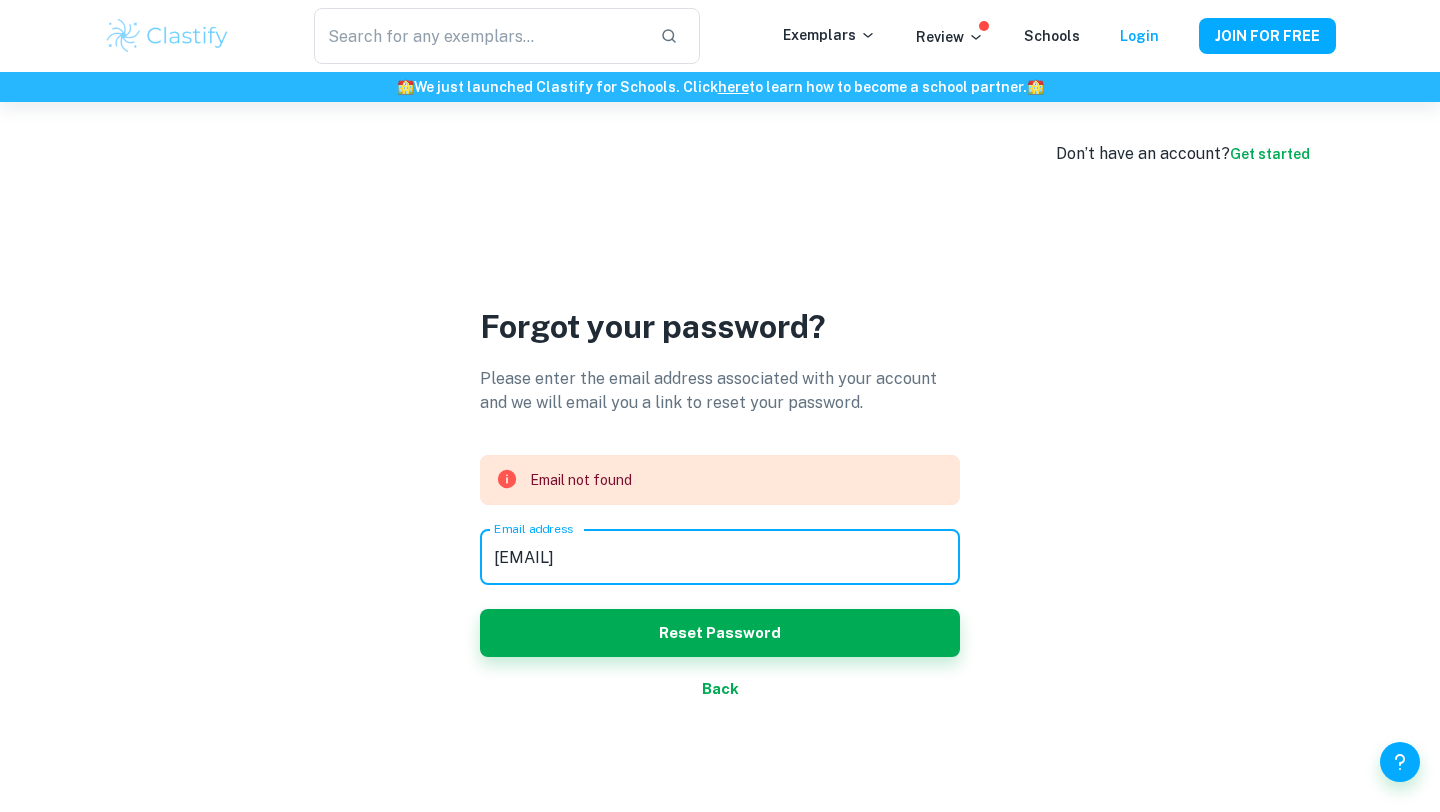 click on "Get started" at bounding box center (1270, 154) 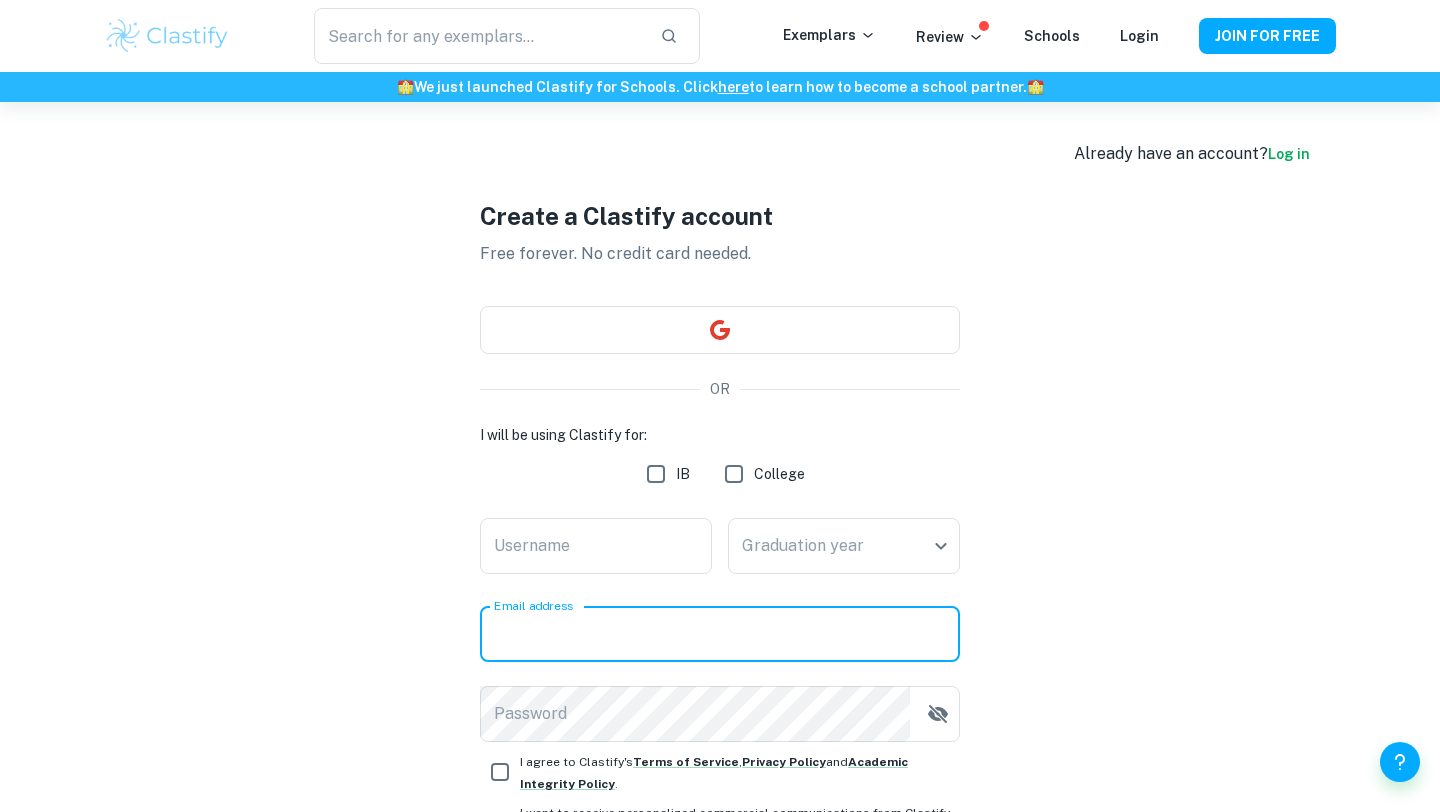 click on "Email address" at bounding box center (720, 634) 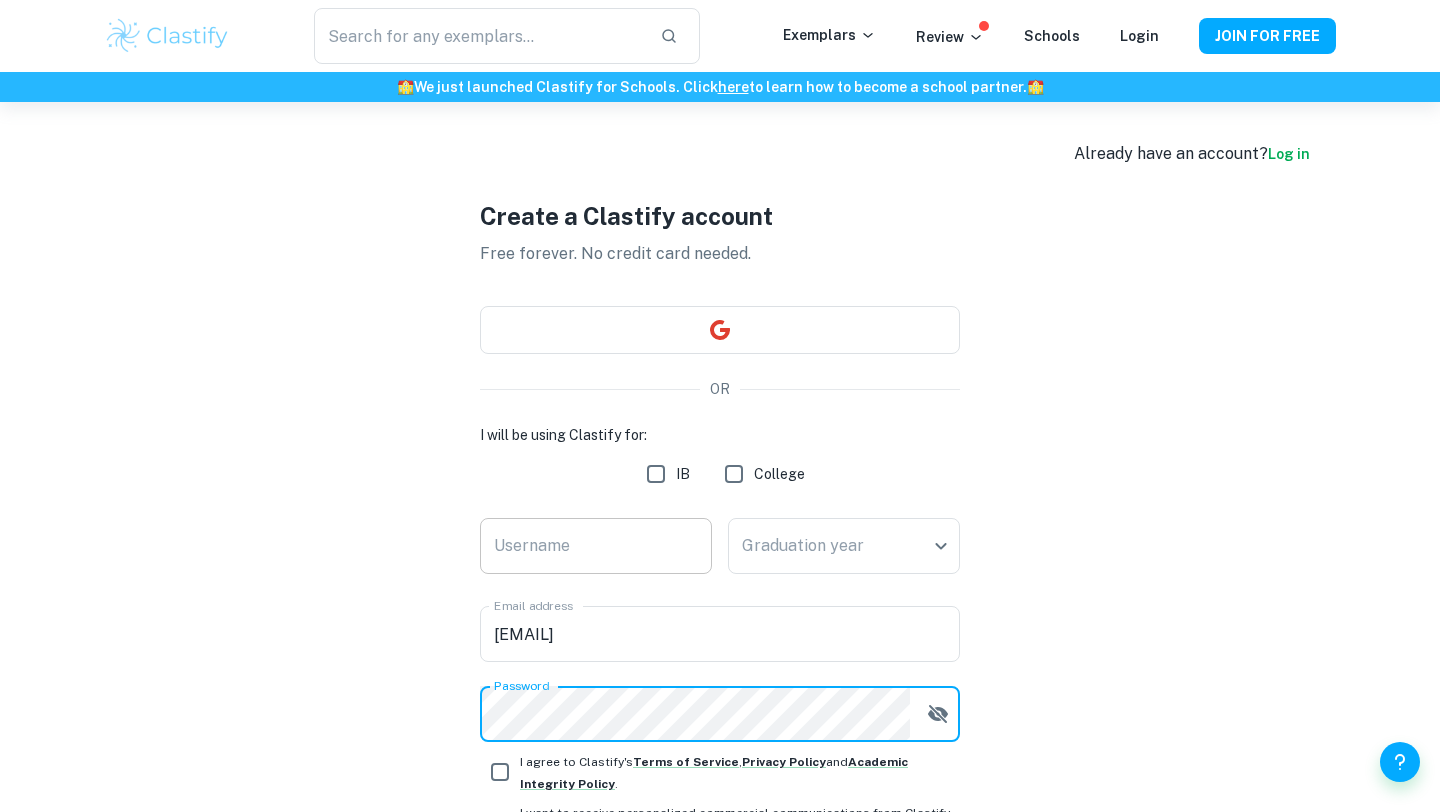 click on "Username" at bounding box center [596, 546] 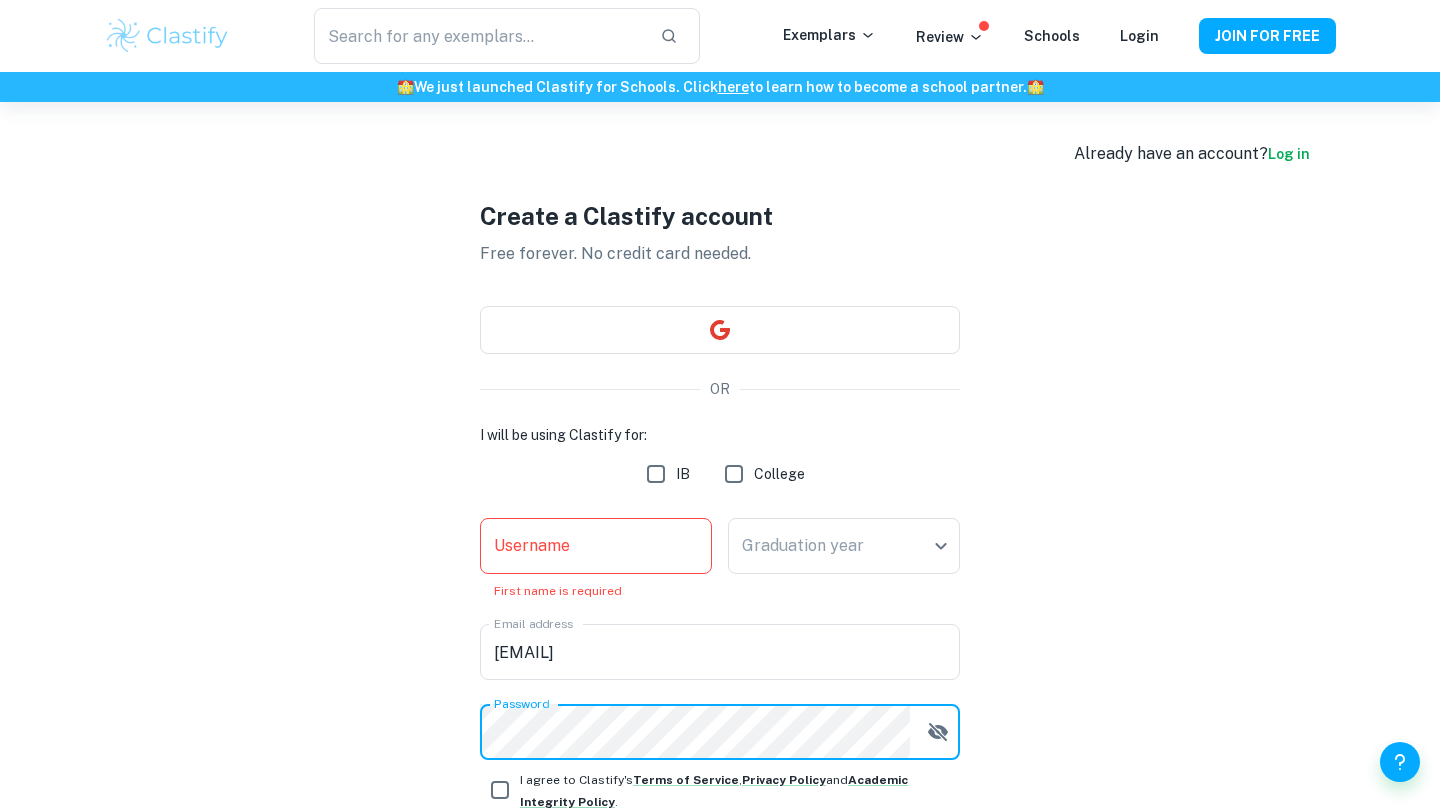 click on "Username" at bounding box center (596, 546) 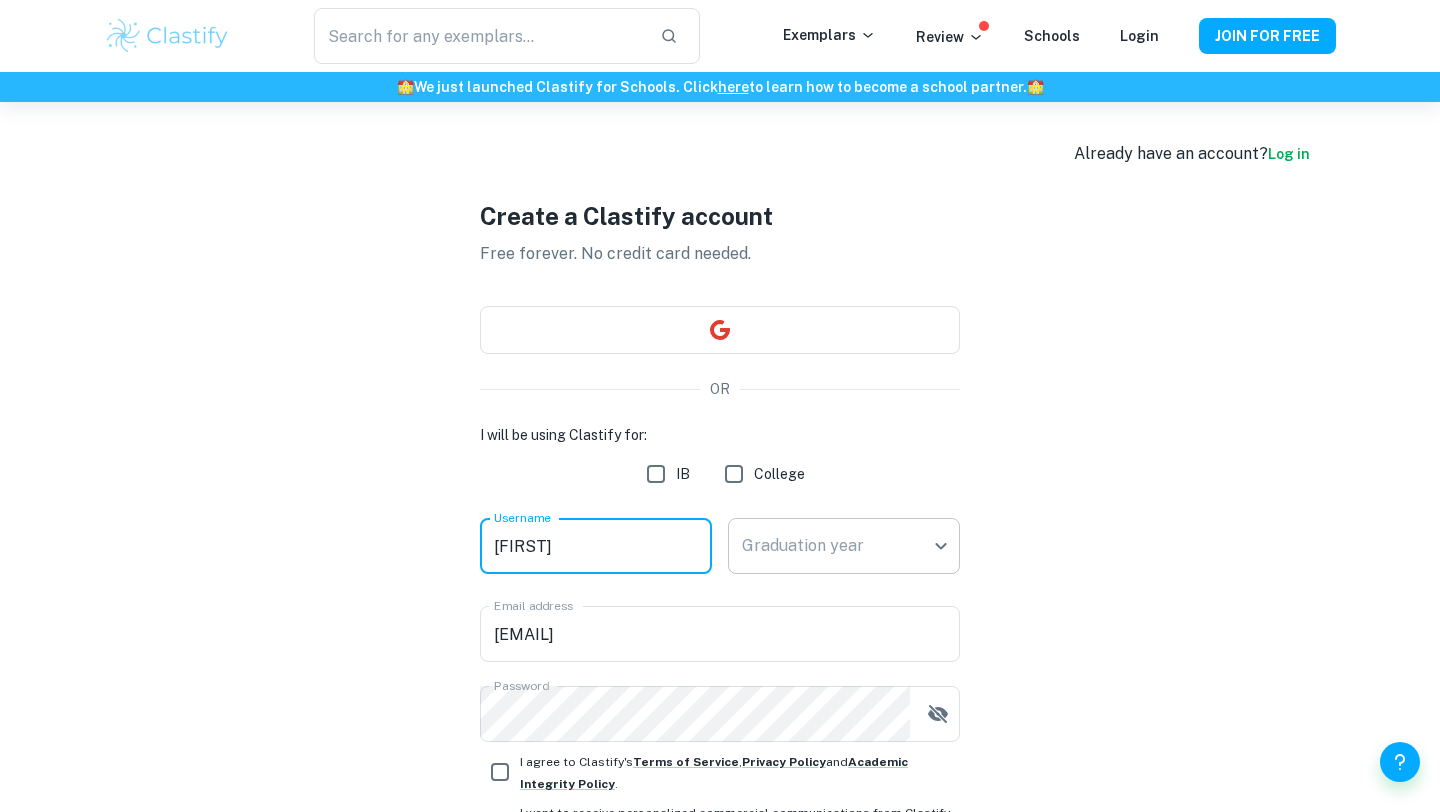 type on "[FIRST]" 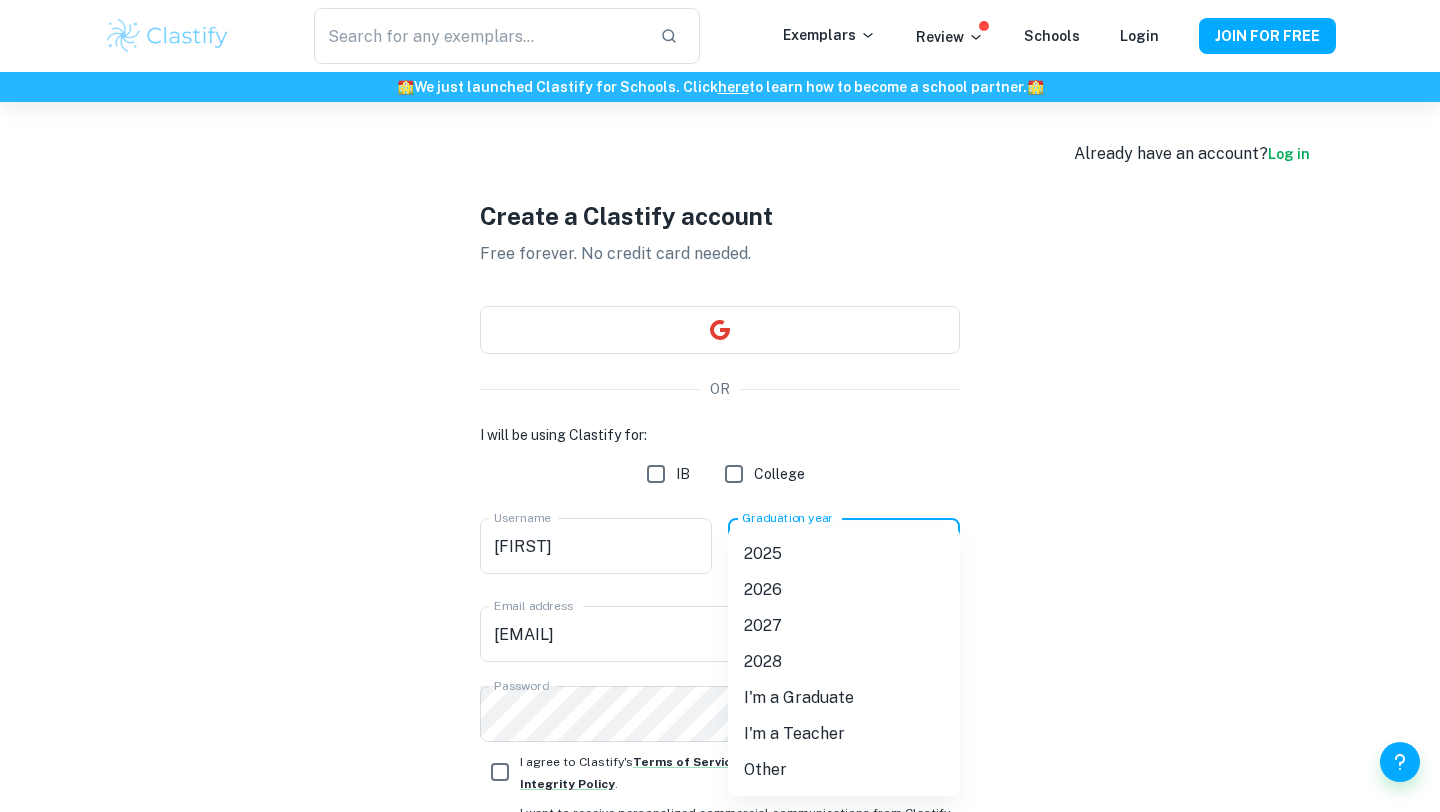 click at bounding box center (720, 406) 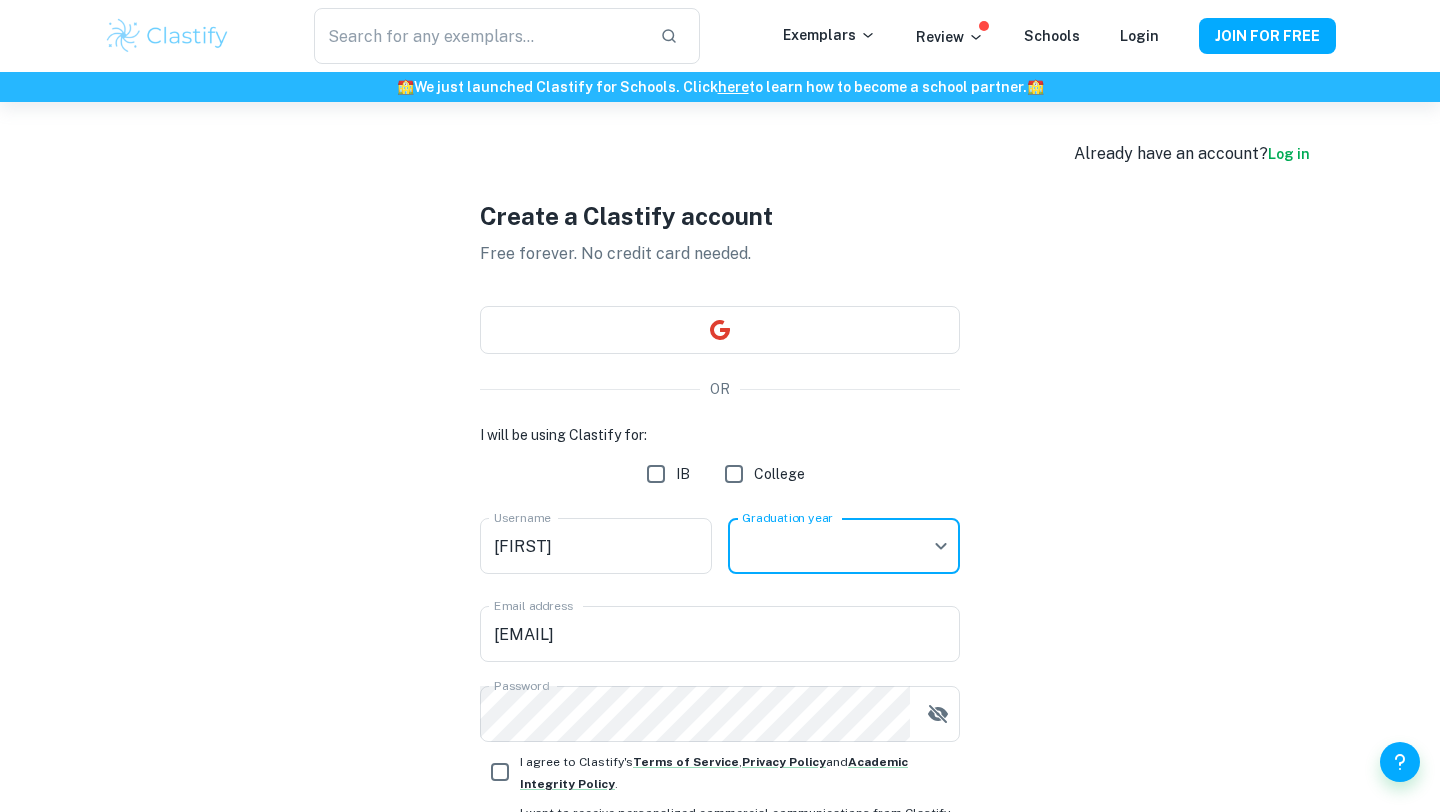 click on "IB" at bounding box center (656, 474) 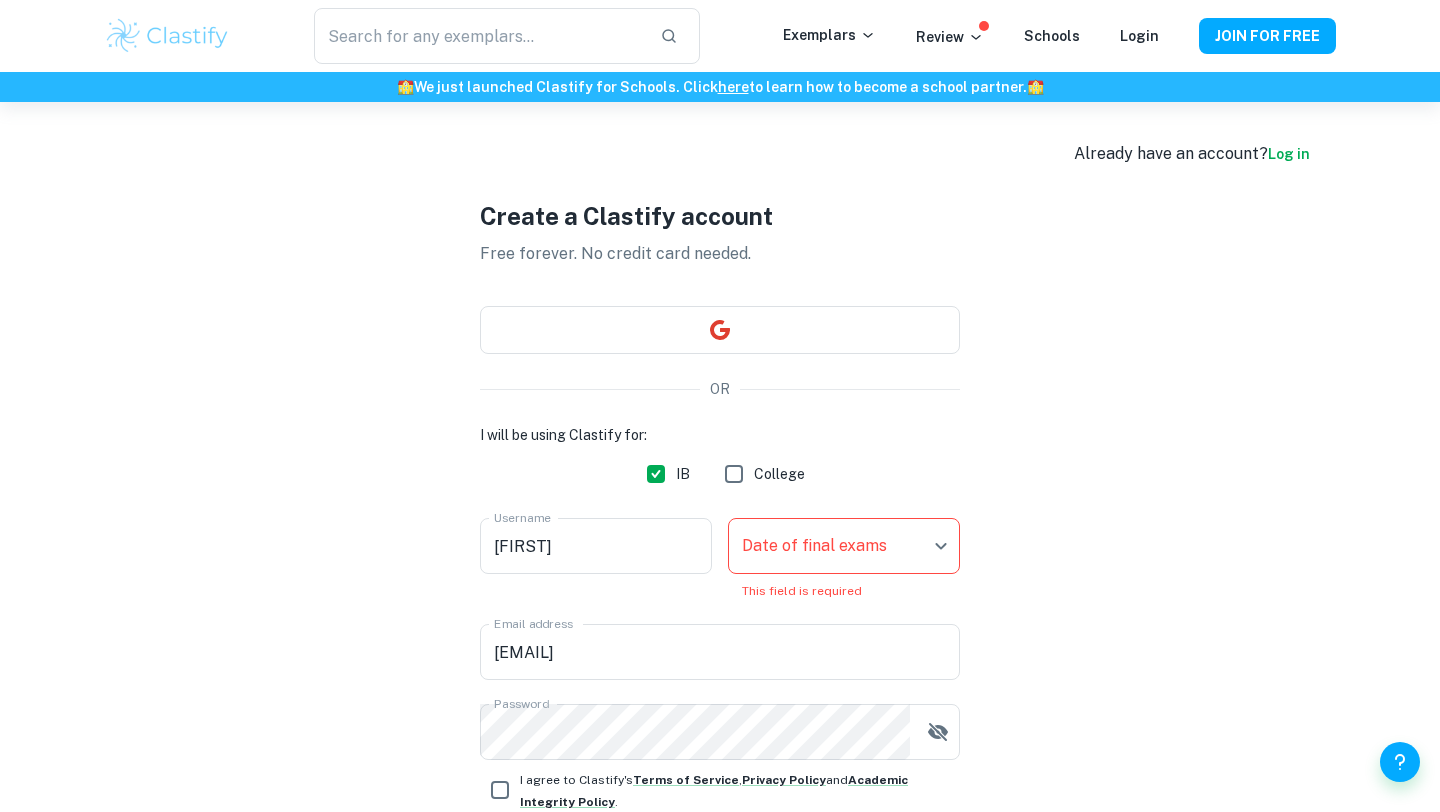 click on "We value your privacy We use cookies to enhance your browsing experience, serve personalised ads or content, and analyse our traffic. By clicking "Accept All", you consent to our use of cookies.   Cookie Policy Customise   Reject All   Accept All   Customise Consent Preferences   We use cookies to help you navigate efficiently and perform certain functions. You will find detailed information about all cookies under each consent category below. The cookies that are categorised as "Necessary" are stored on your browser as they are essential for enabling the basic functionalities of the site. ...  Show more For more information on how Google's third-party cookies operate and handle your data, see:   Google Privacy Policy Necessary Always Active Necessary cookies are required to enable the basic features of this site, such as providing secure log-in or adjusting your consent preferences. These cookies do not store any personally identifiable data. Functional Analytics Performance Advertisement Uncategorised" at bounding box center [720, 508] 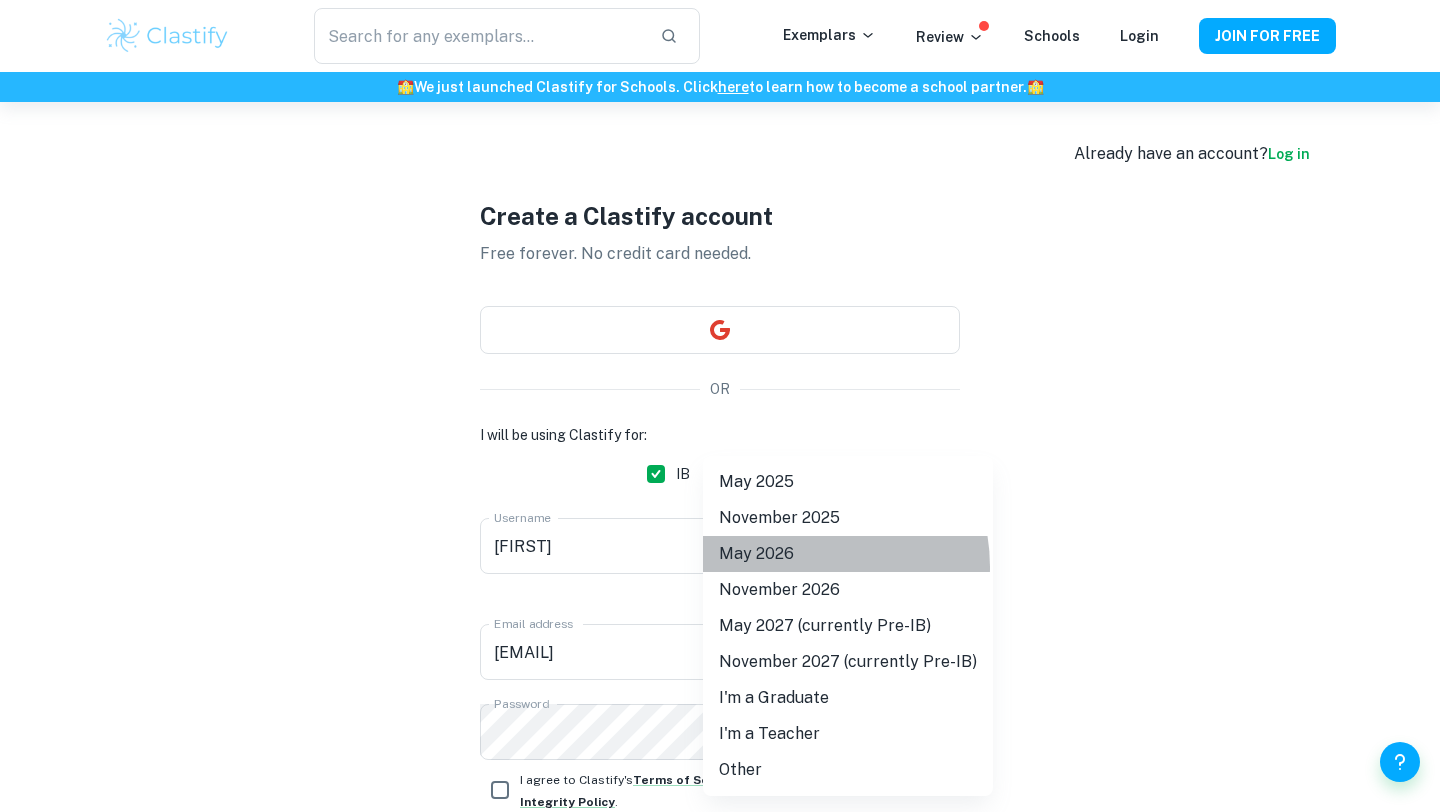 click on "May 2026" at bounding box center (848, 554) 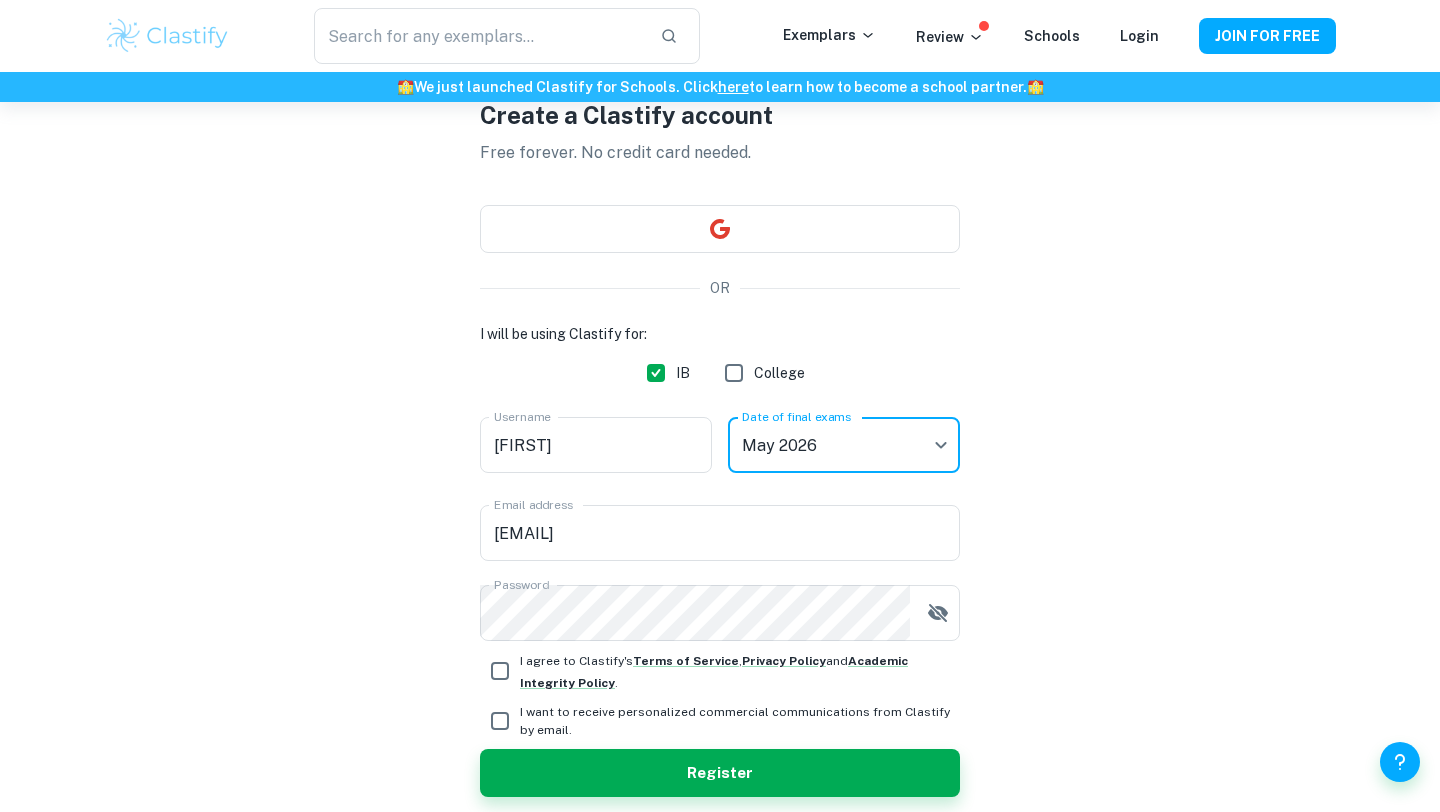 scroll, scrollTop: 182, scrollLeft: 0, axis: vertical 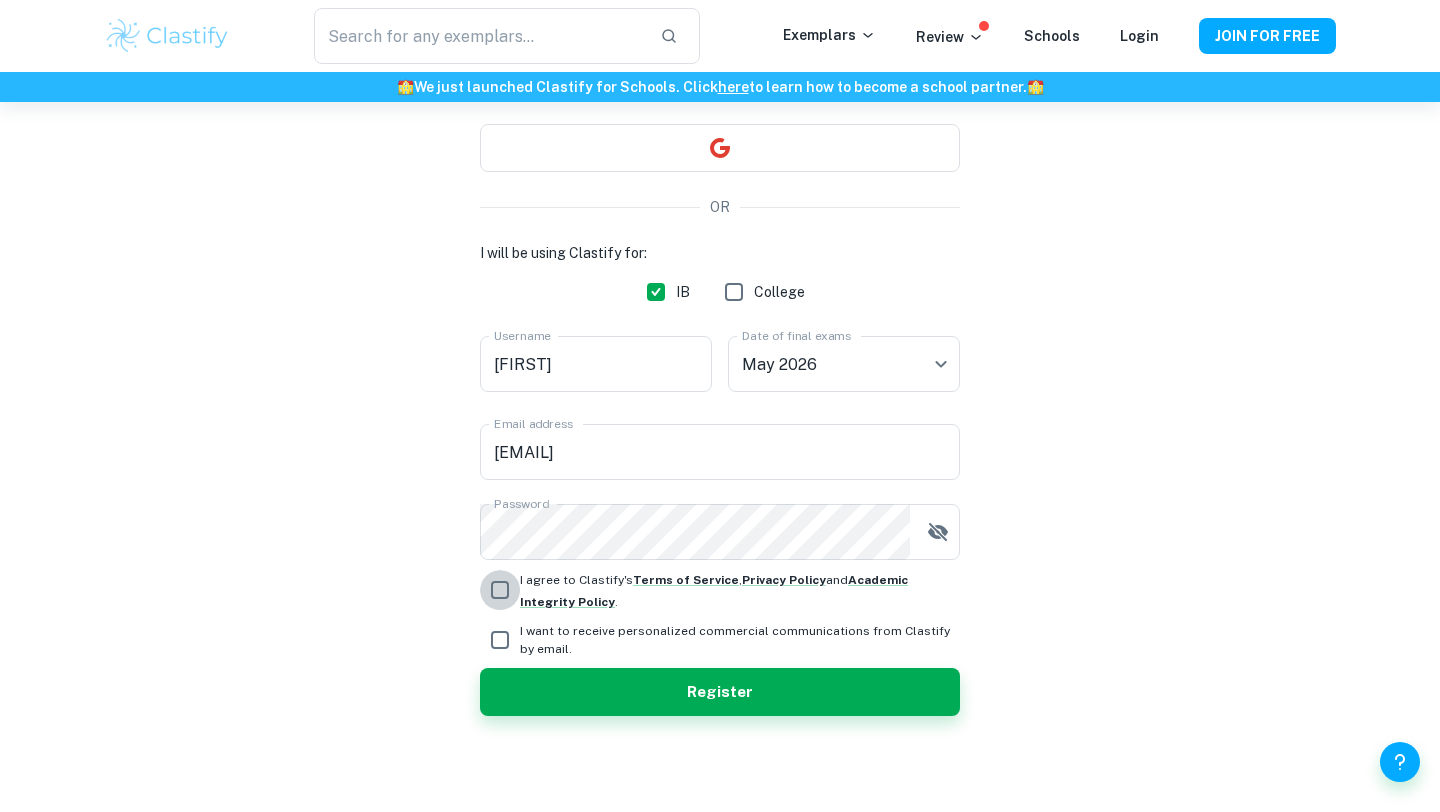 click on "I agree to Clastify's  Terms of Service ,  Privacy Policy  and  Academic Integrity Policy ." at bounding box center [500, 590] 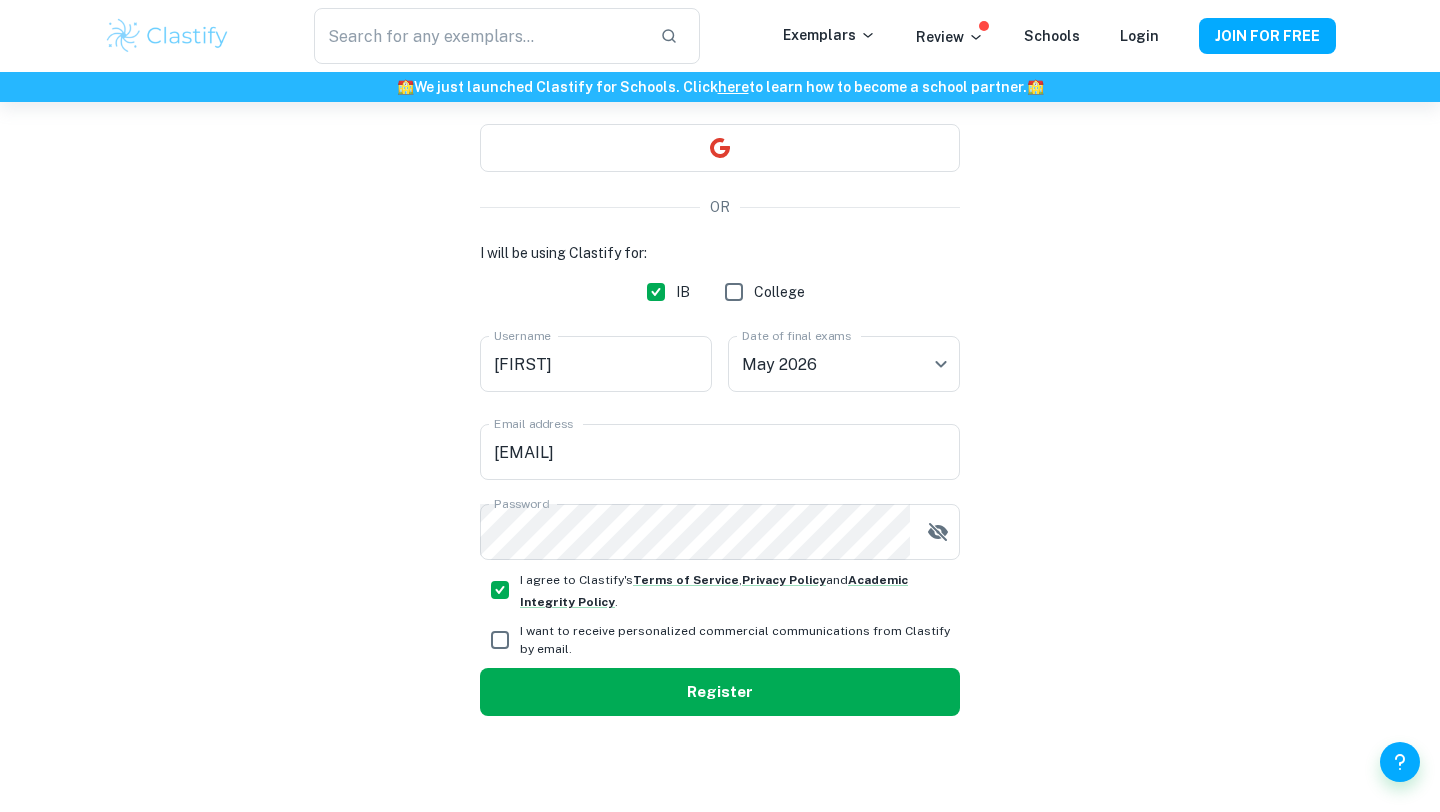click on "Register" at bounding box center [720, 692] 